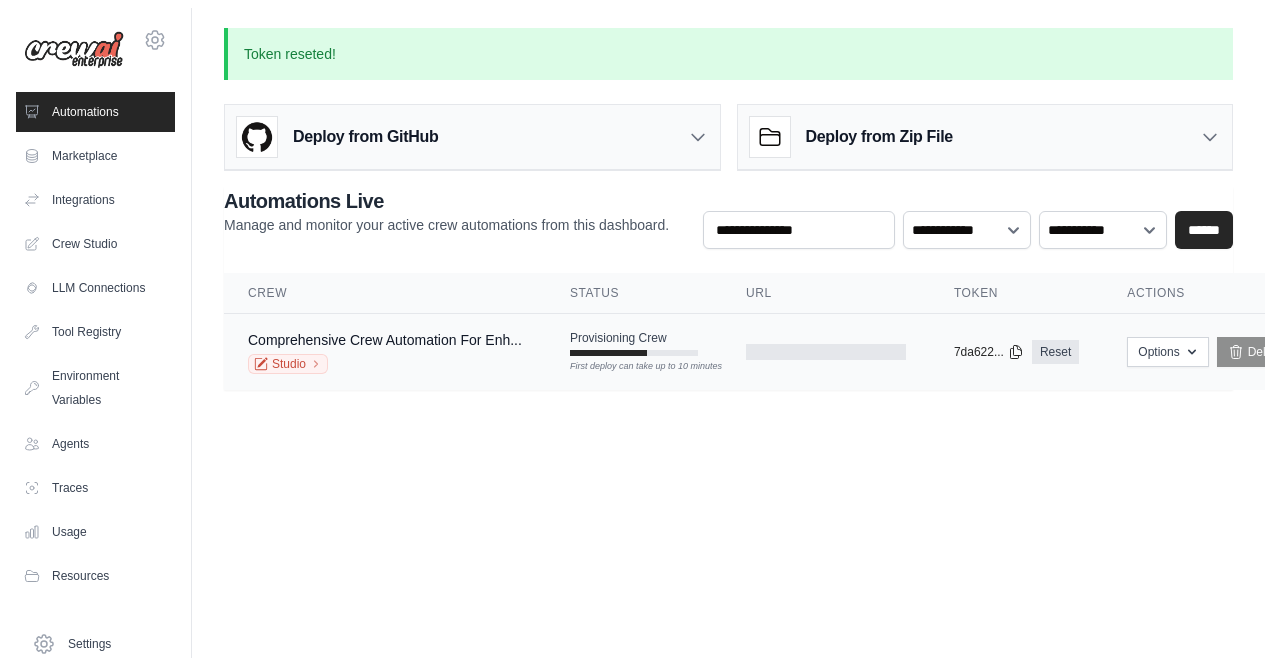 scroll, scrollTop: 0, scrollLeft: 0, axis: both 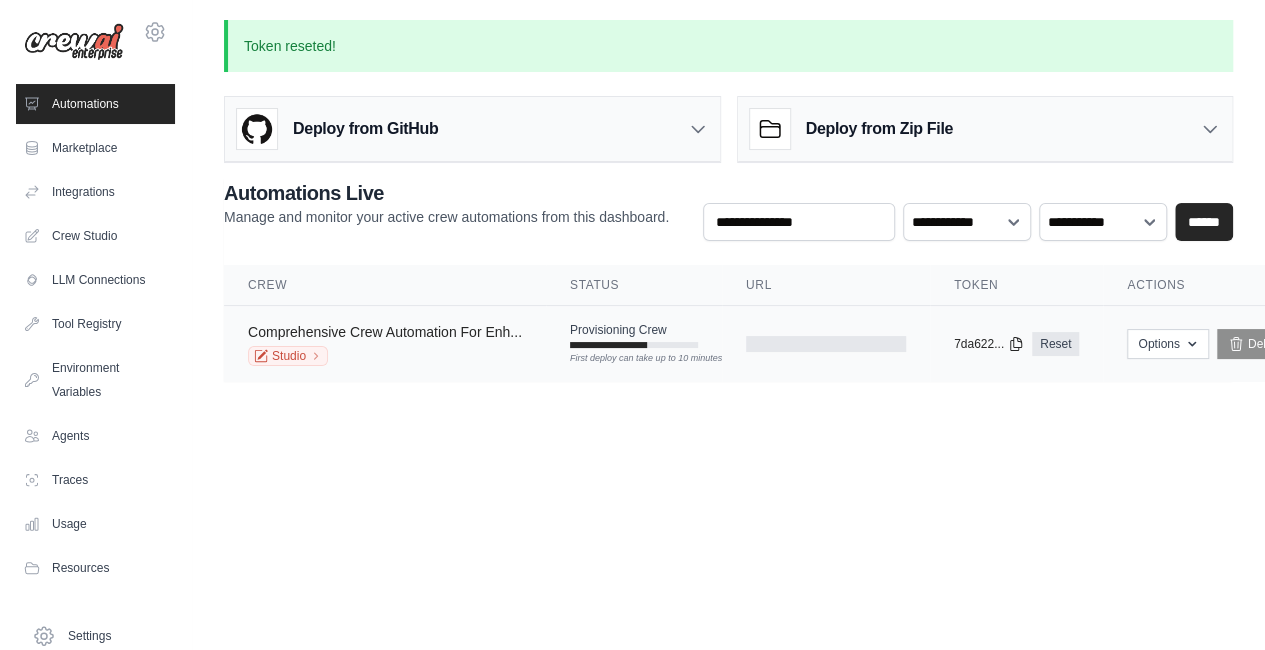 click on "Comprehensive Crew Automation For Enh..." at bounding box center (385, 332) 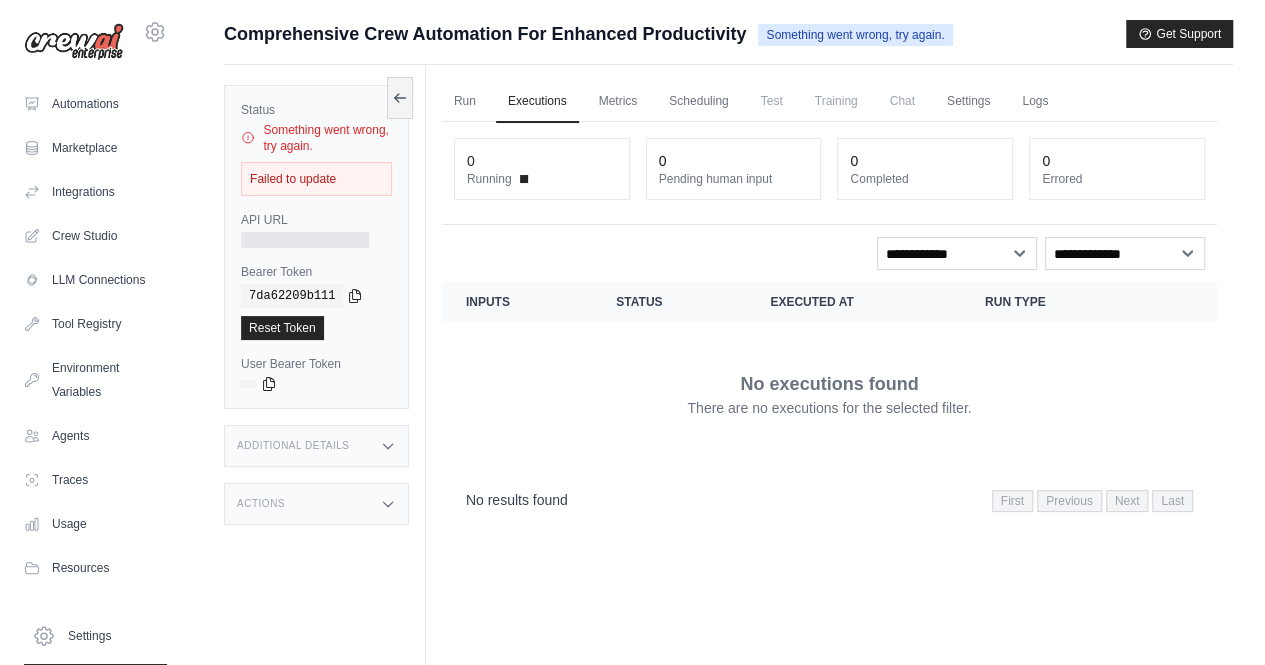 click on "Failed to update" at bounding box center (316, 179) 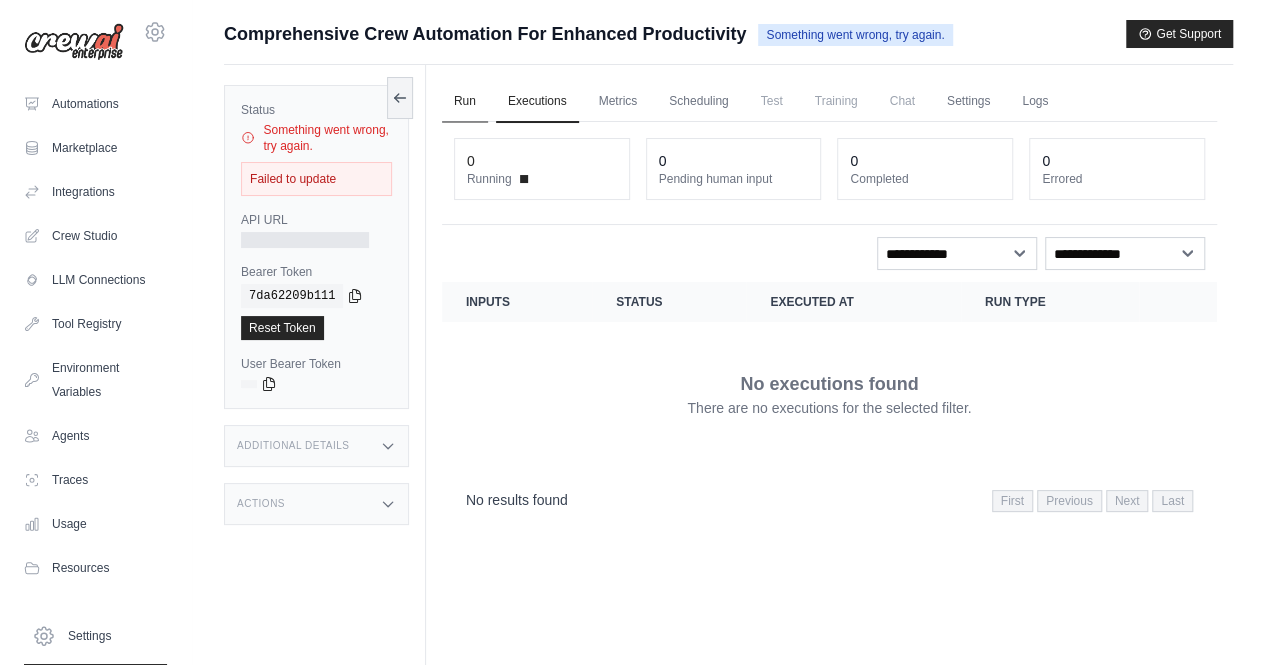 click on "Run" at bounding box center [465, 102] 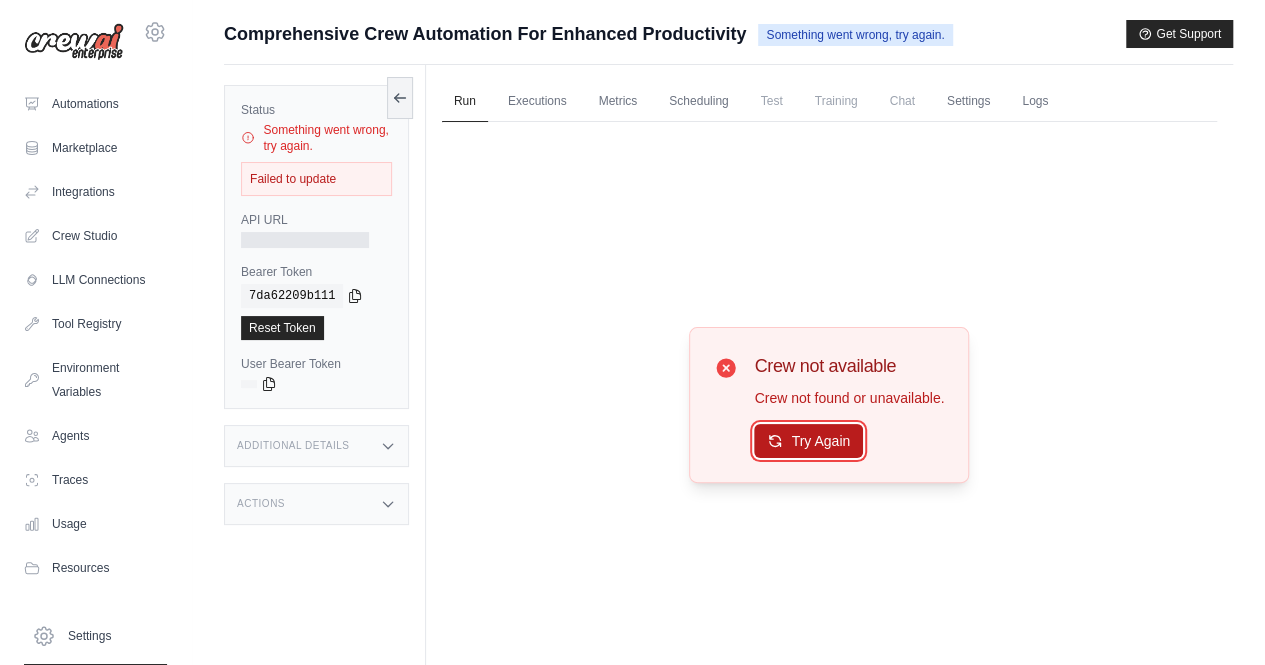 click on "Try Again" at bounding box center [808, 441] 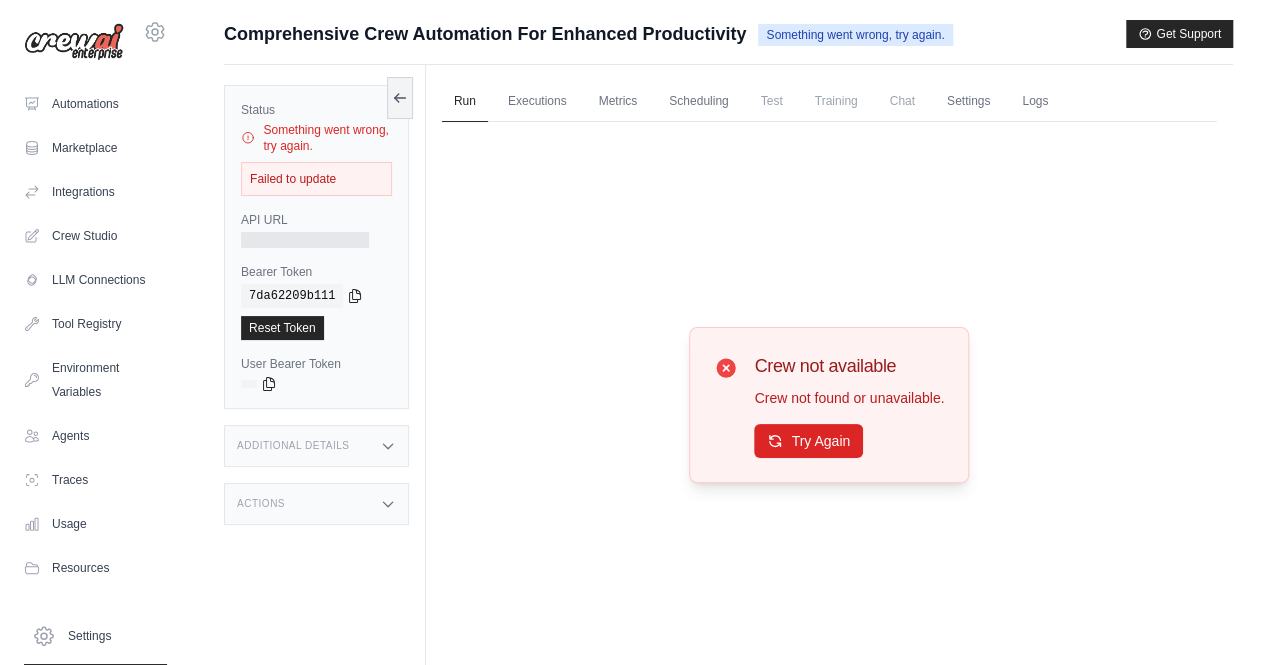 click 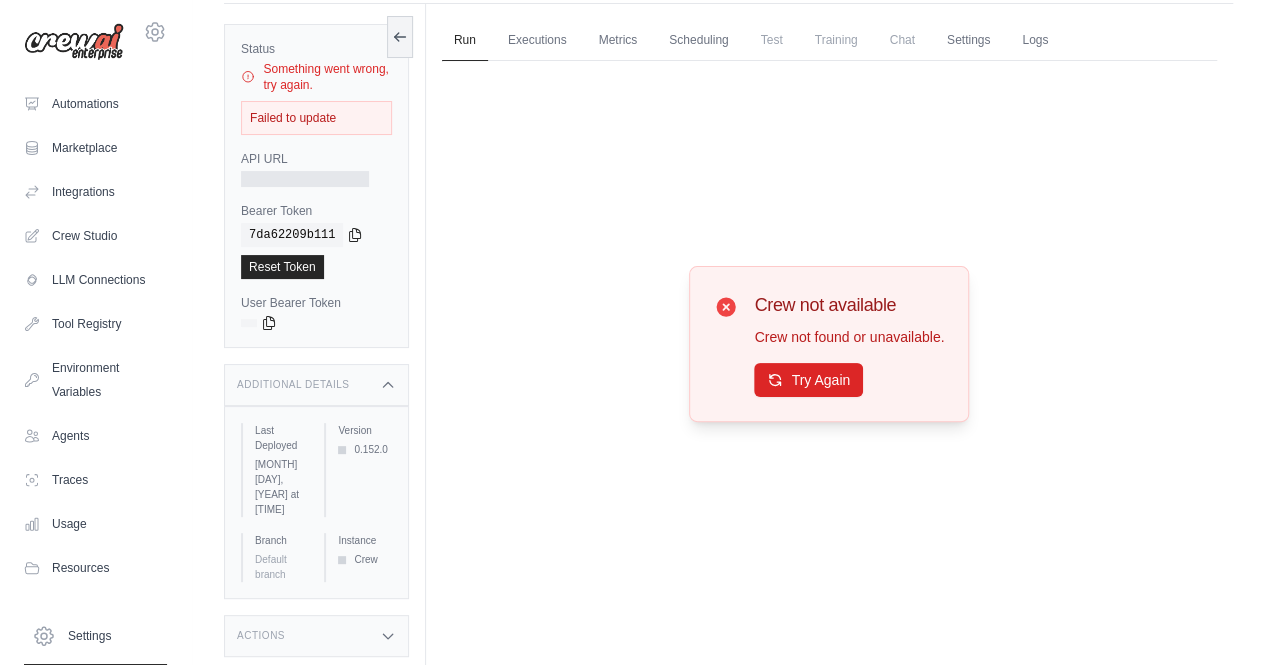 scroll, scrollTop: 84, scrollLeft: 0, axis: vertical 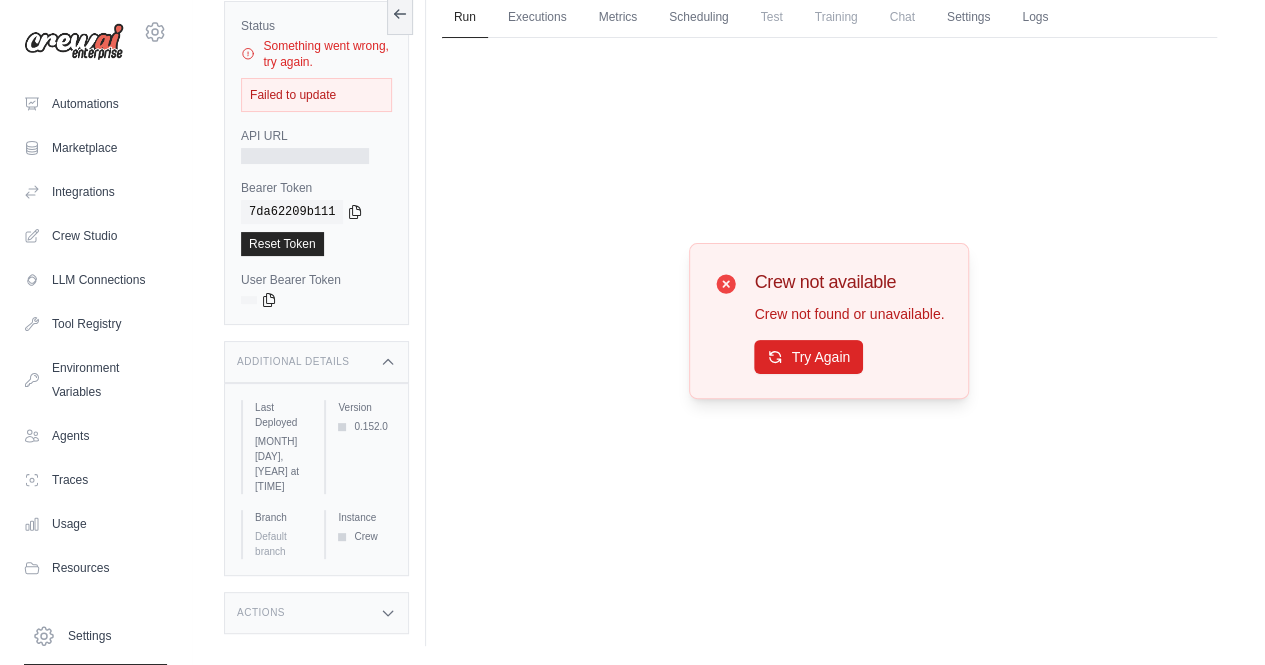 drag, startPoint x: 390, startPoint y: 592, endPoint x: 386, endPoint y: 575, distance: 17.464249 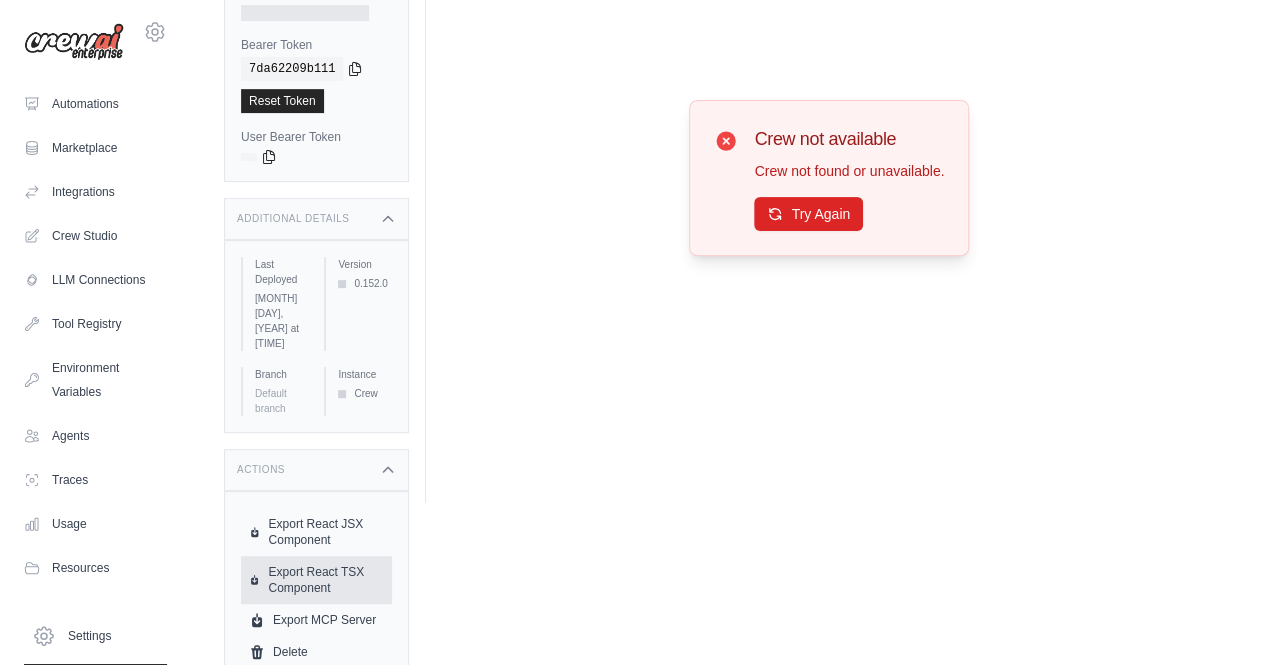 scroll, scrollTop: 0, scrollLeft: 0, axis: both 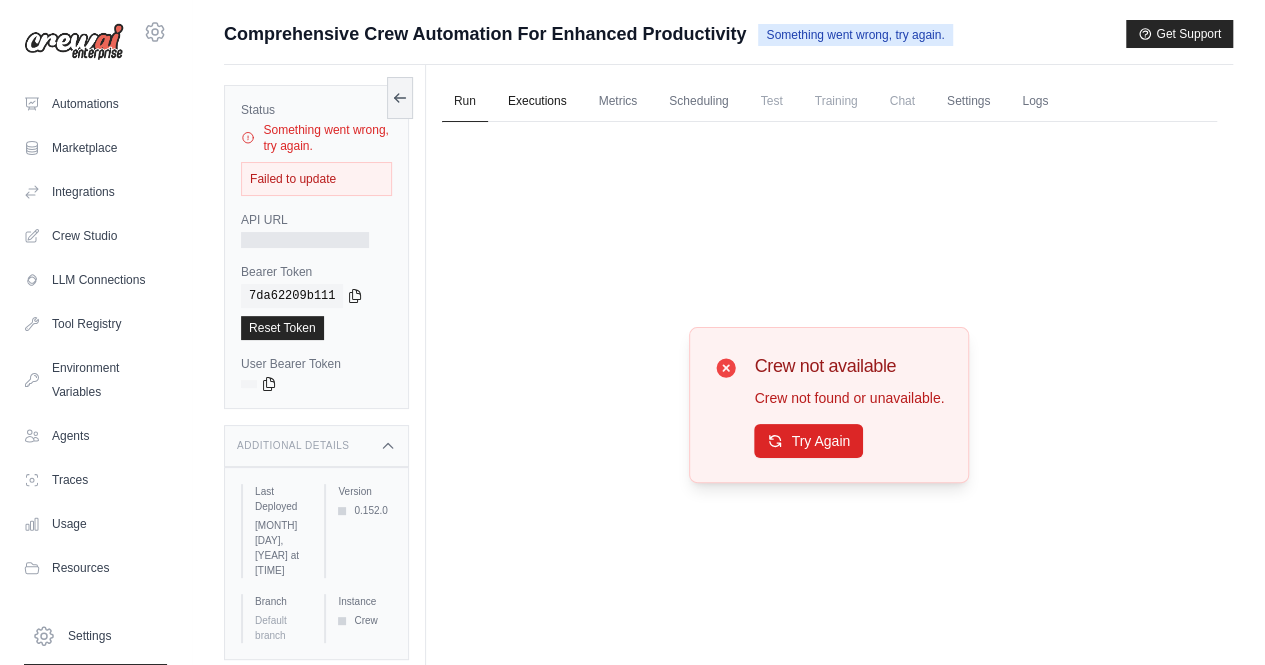 click on "Executions" at bounding box center [537, 102] 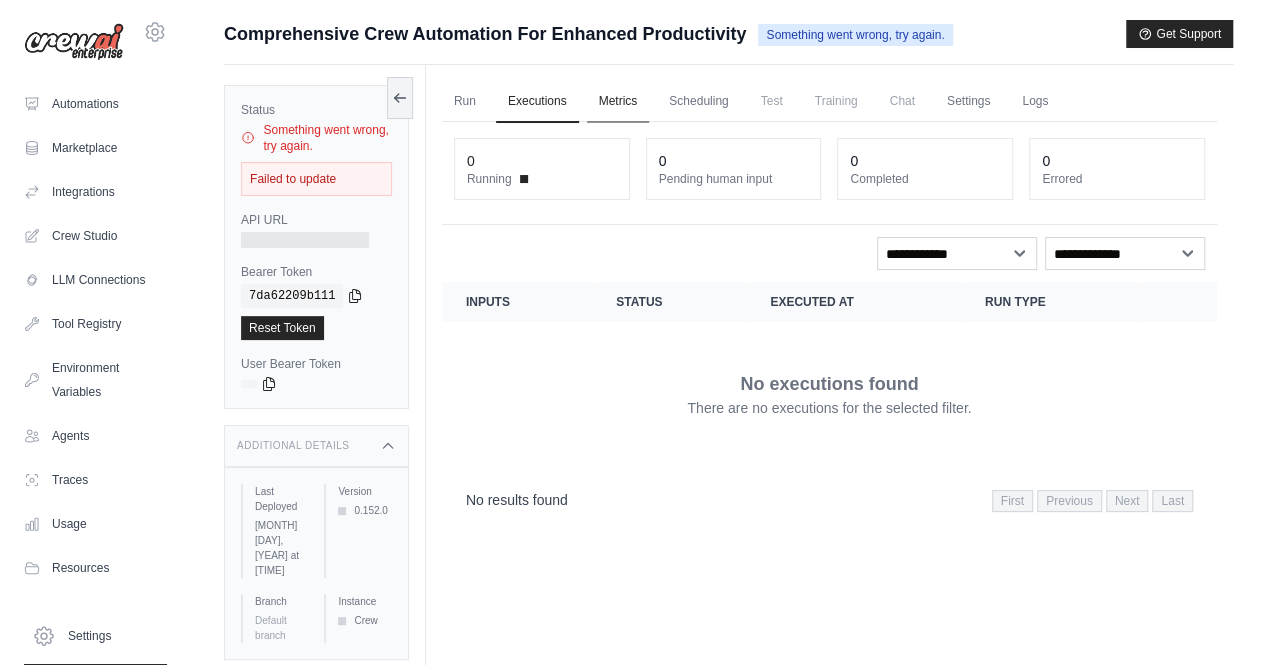 click on "Metrics" at bounding box center [618, 102] 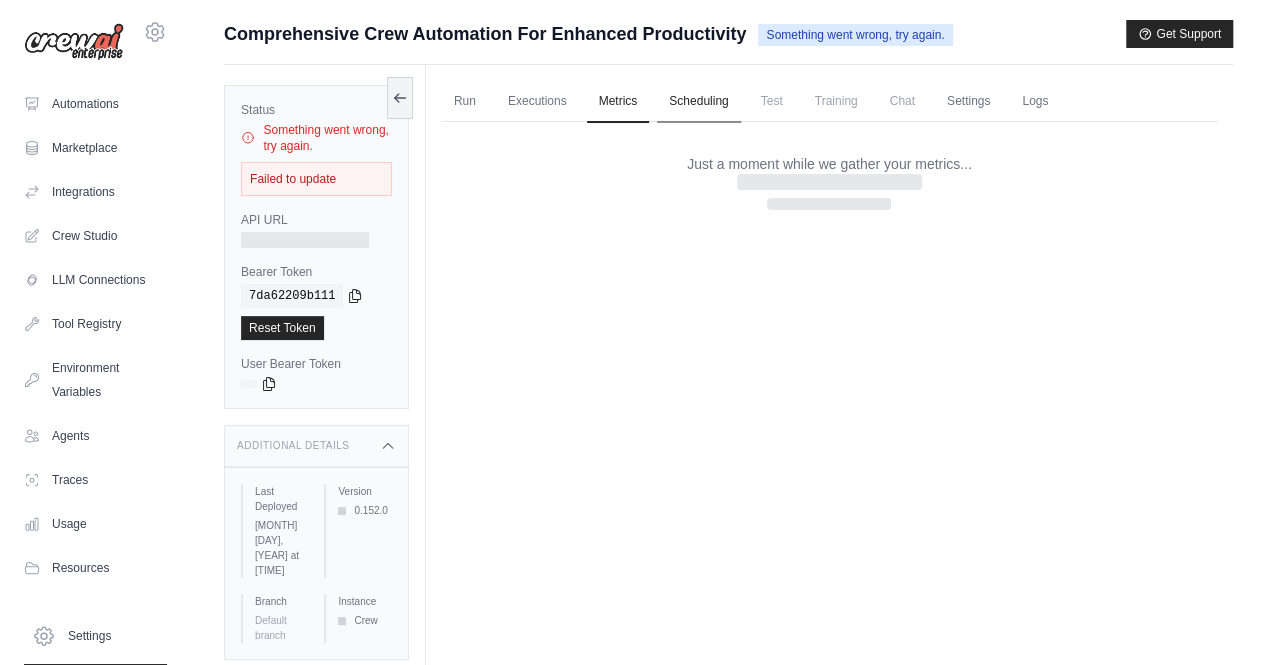 click on "Scheduling" at bounding box center [698, 102] 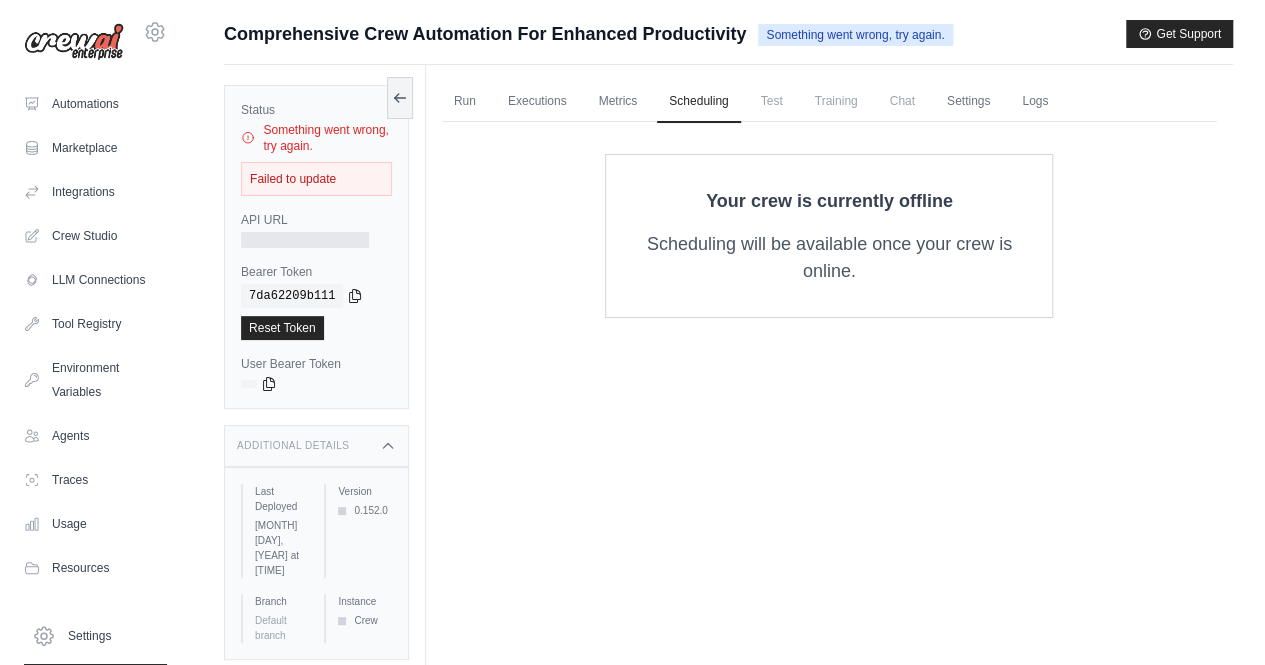 click on "Test" at bounding box center (772, 101) 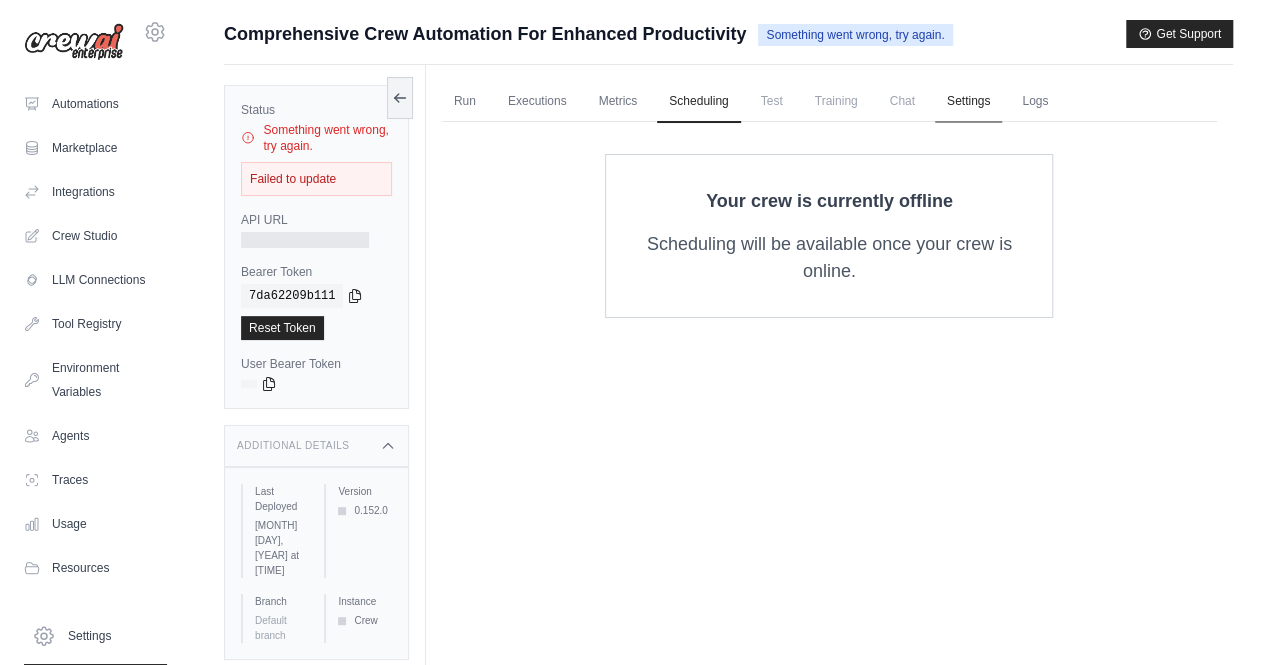 click on "Settings" at bounding box center [968, 102] 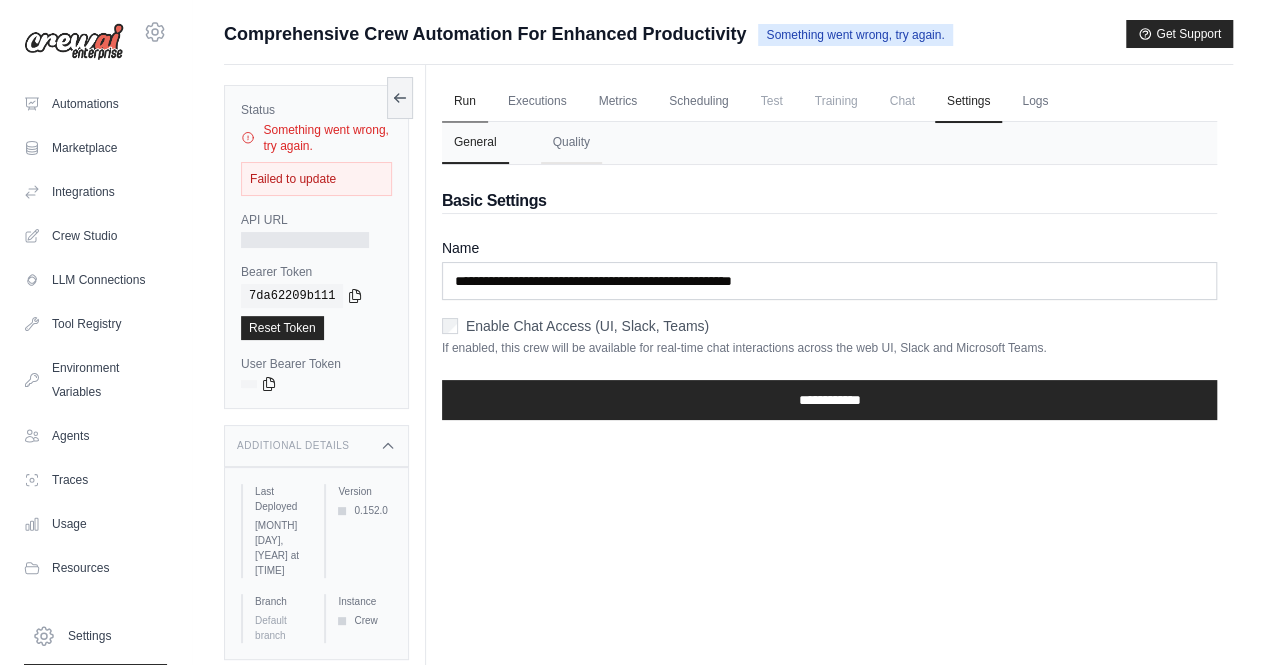 click on "Run" at bounding box center [465, 102] 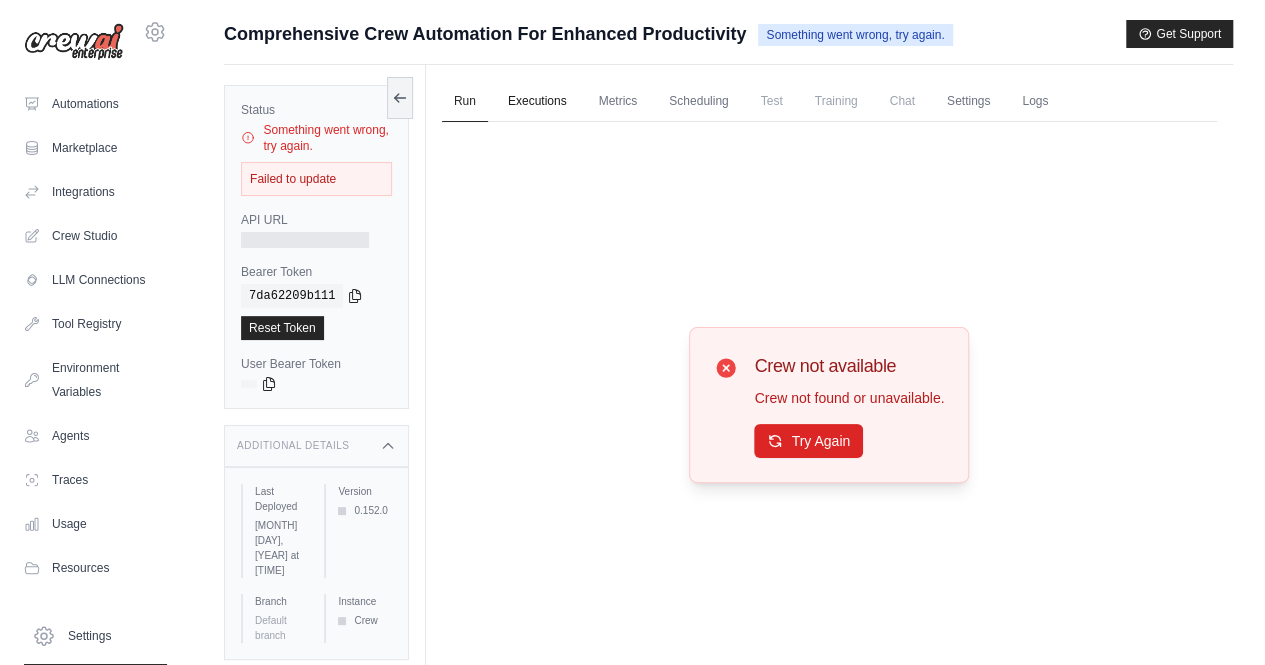 click on "Executions" at bounding box center (537, 102) 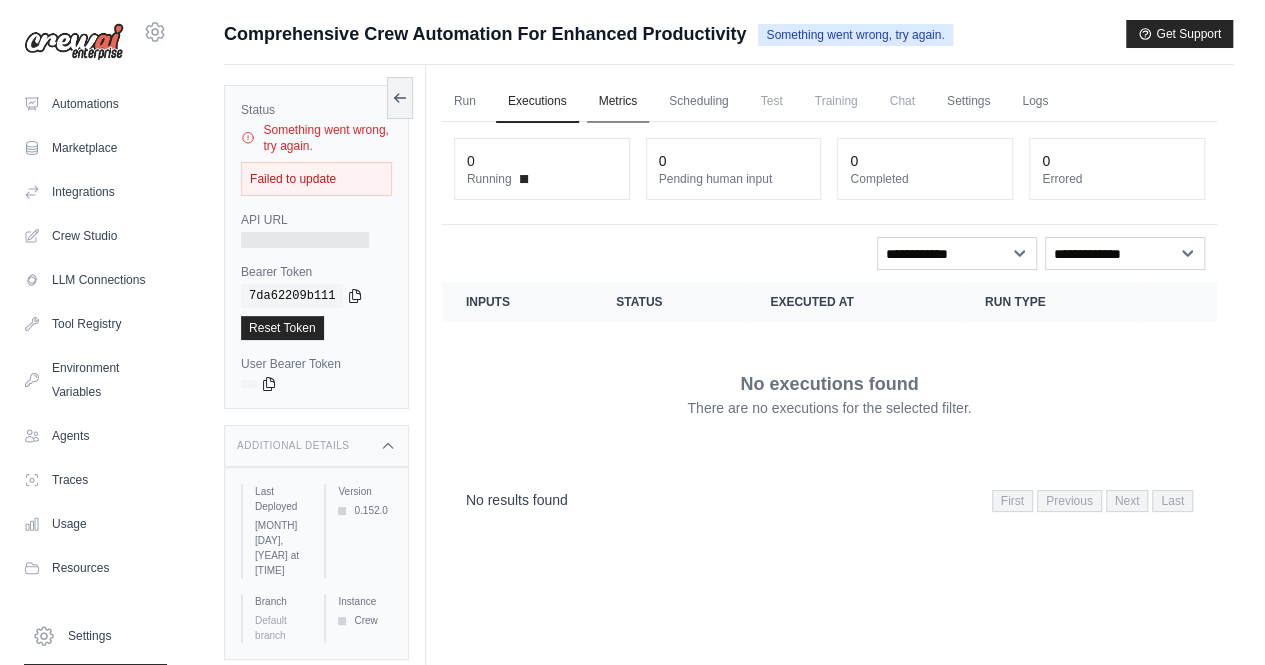 click on "Metrics" at bounding box center (618, 102) 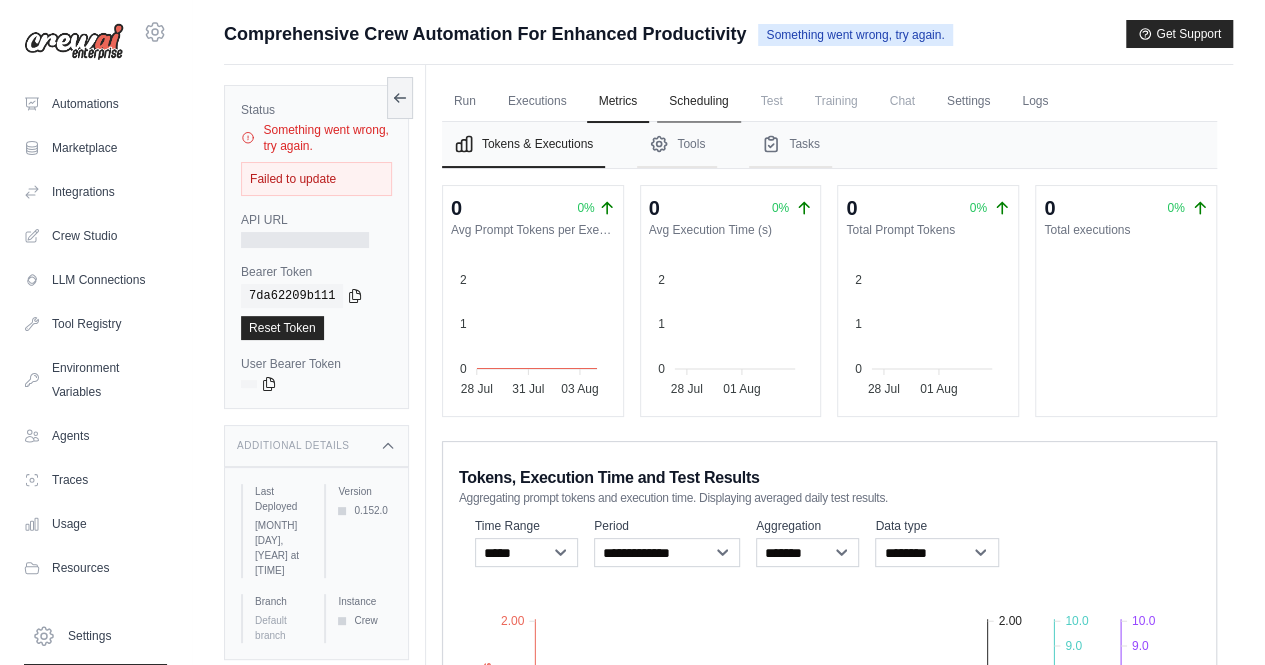 click on "Scheduling" at bounding box center (698, 102) 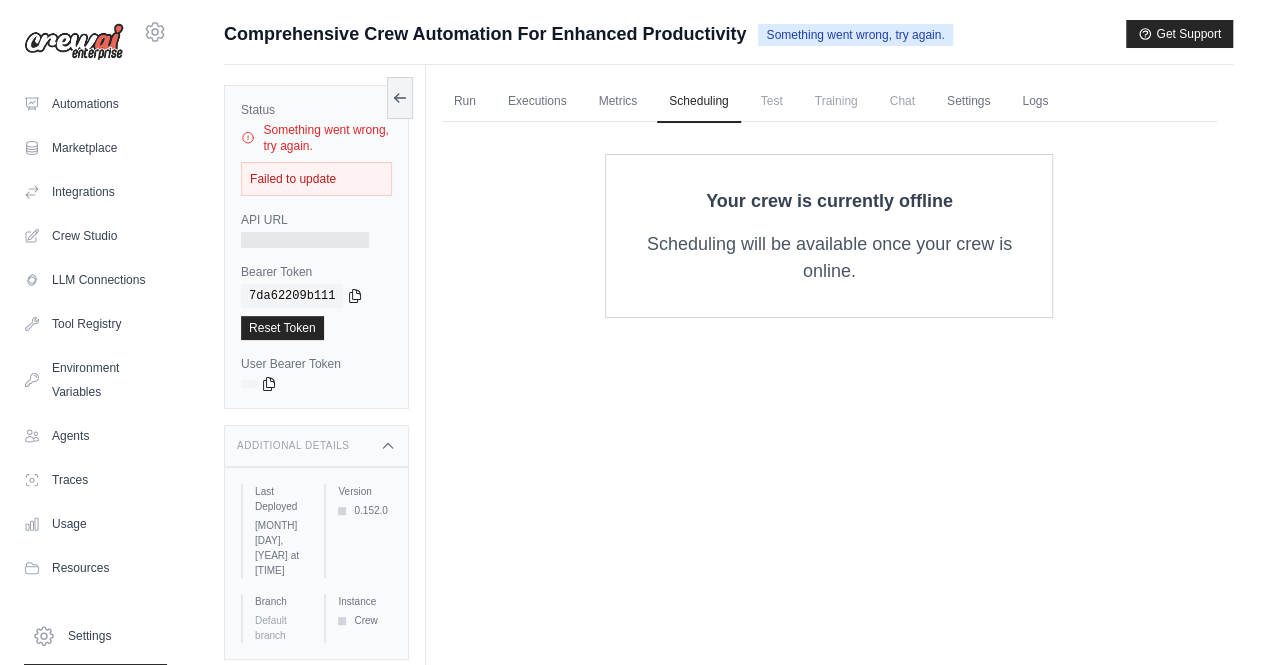 click on "Test" at bounding box center (772, 101) 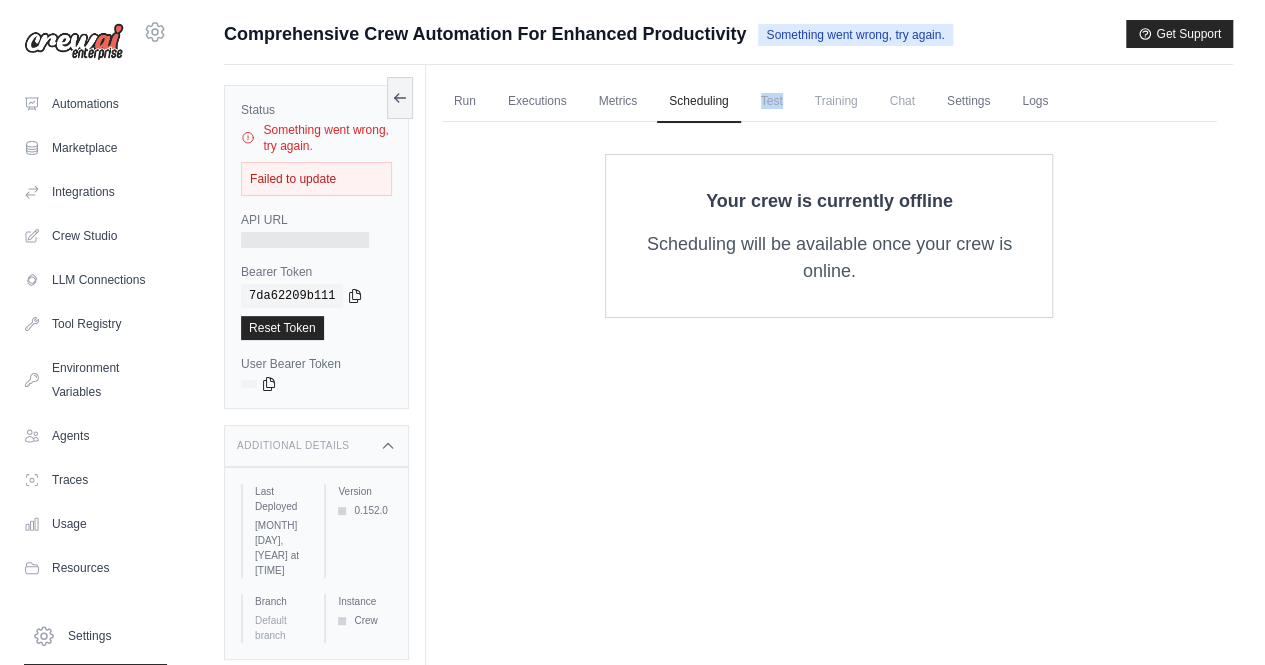 click on "Test" at bounding box center [772, 101] 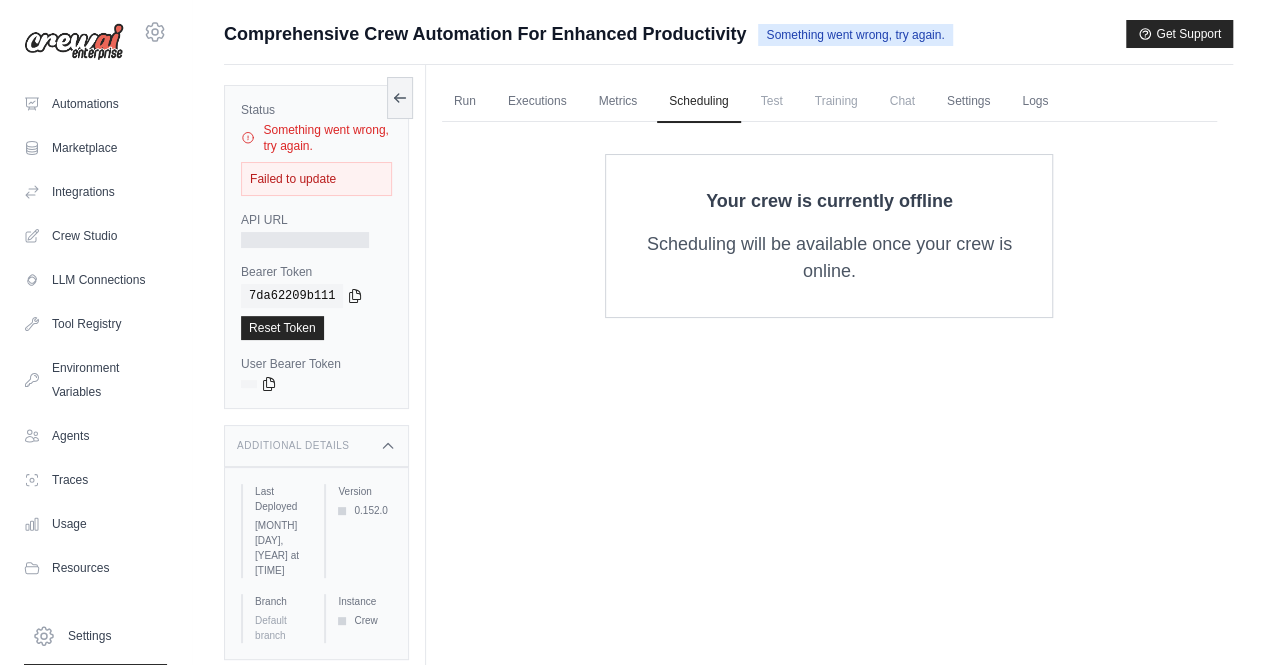 click on "Training" at bounding box center (836, 101) 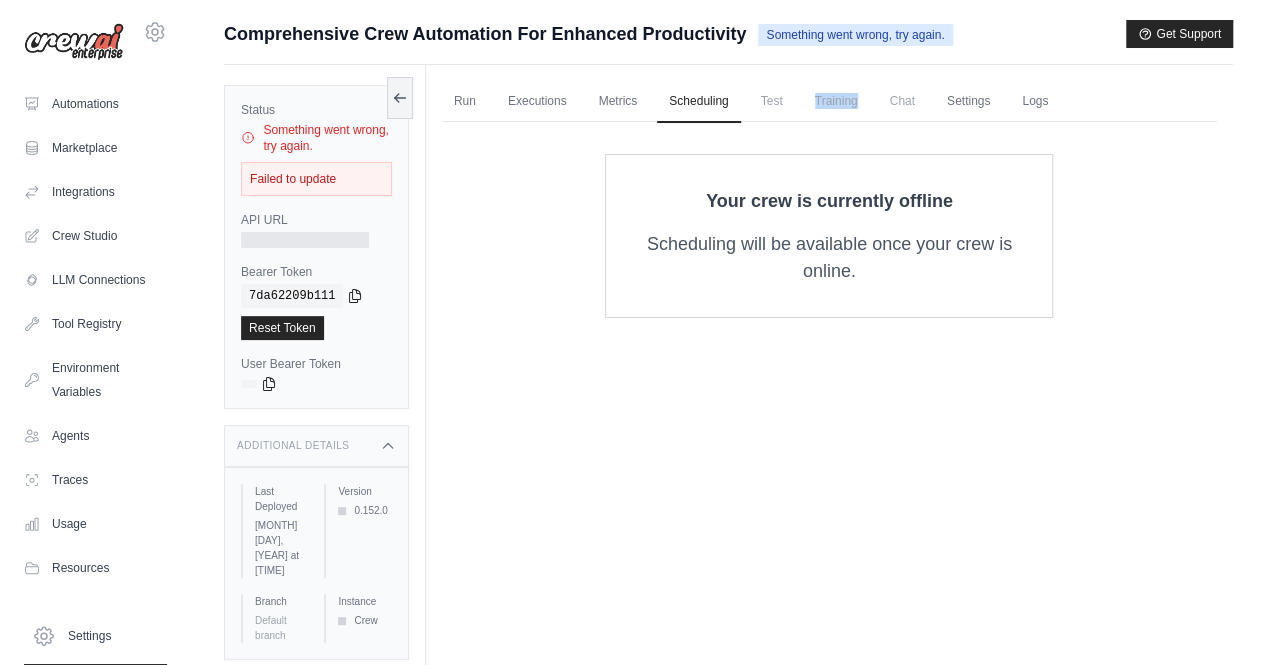 click on "Training" at bounding box center (836, 101) 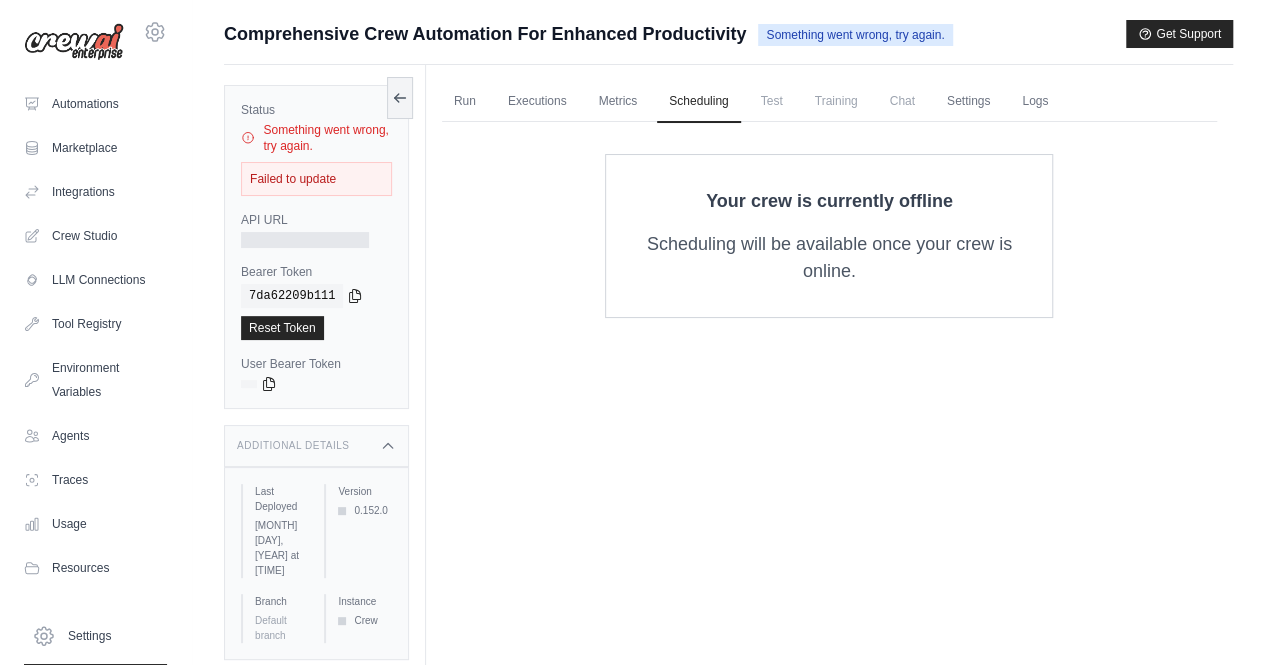 click on "Chat" at bounding box center (902, 101) 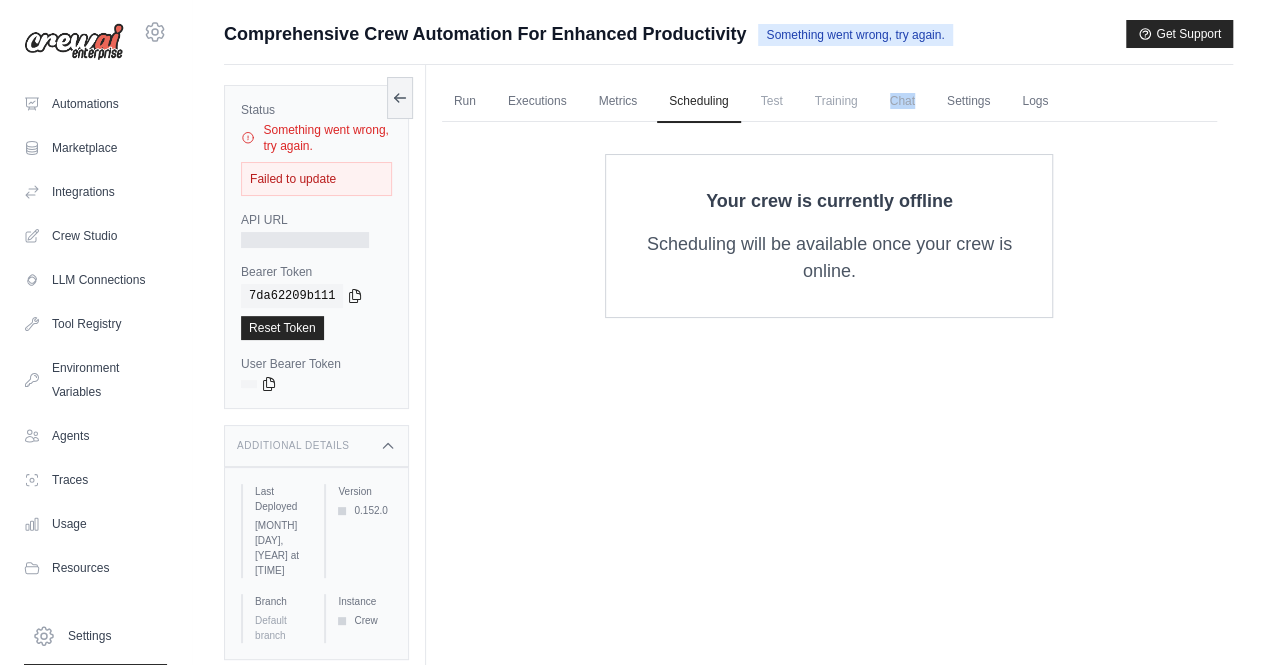 click on "Chat" at bounding box center [902, 101] 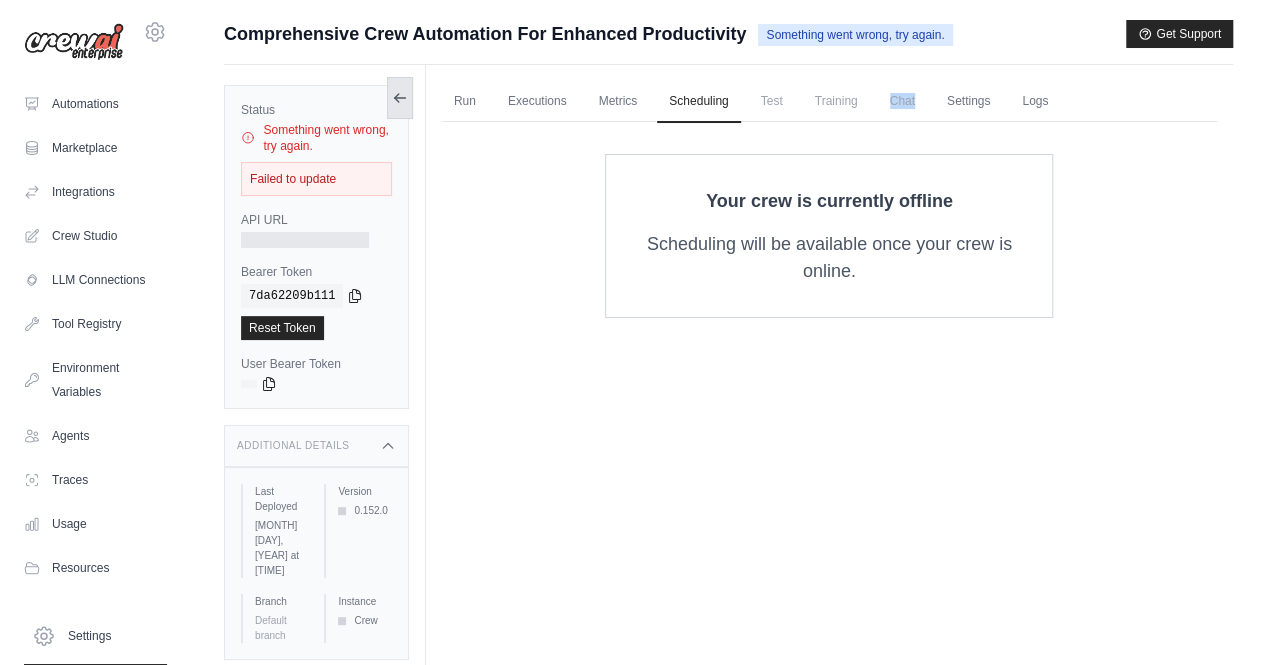 click 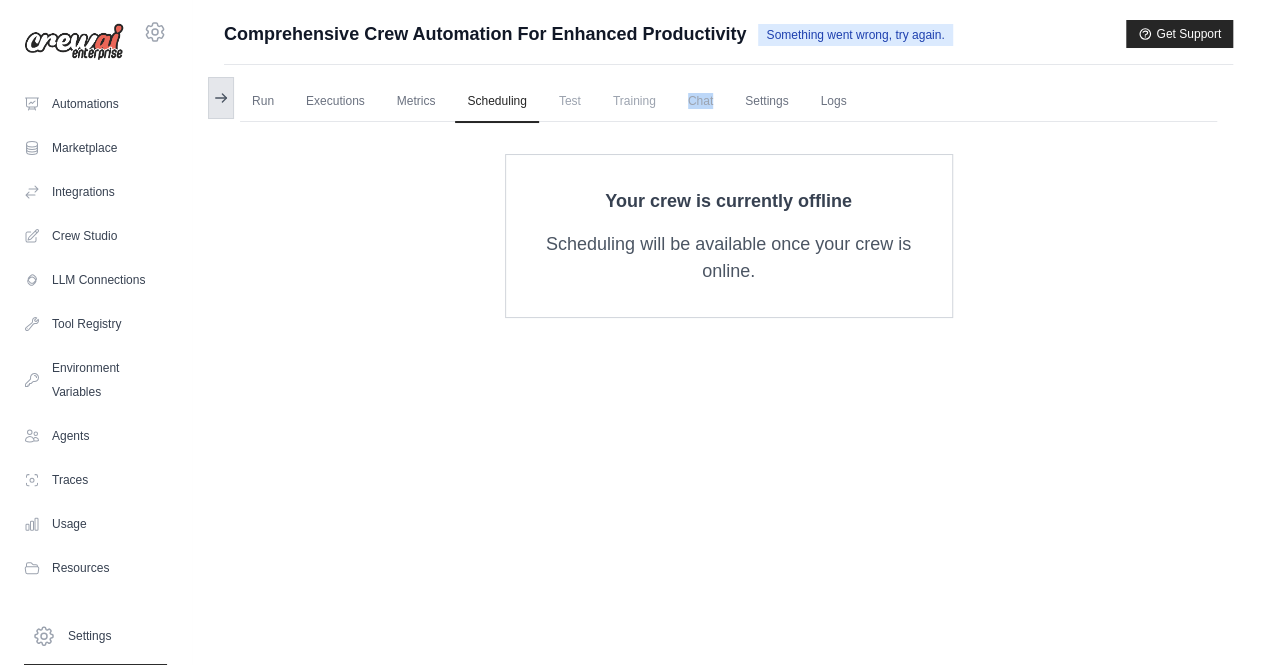 click 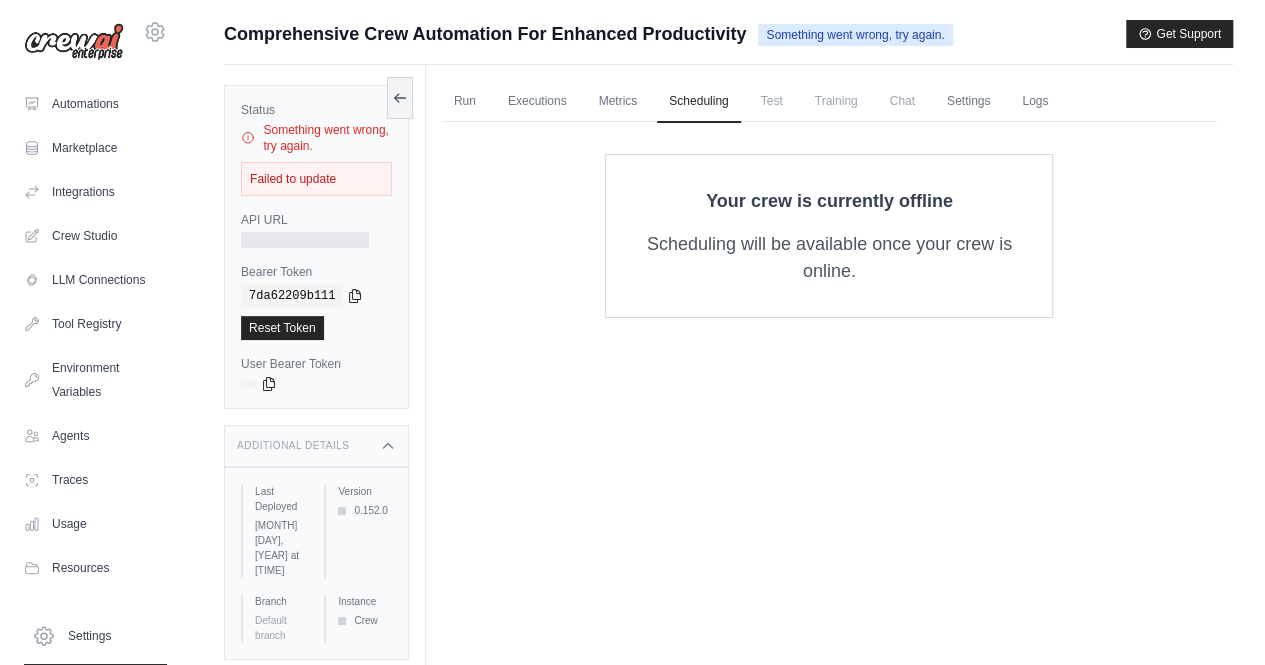 click on "Something went wrong, try again." at bounding box center (855, 35) 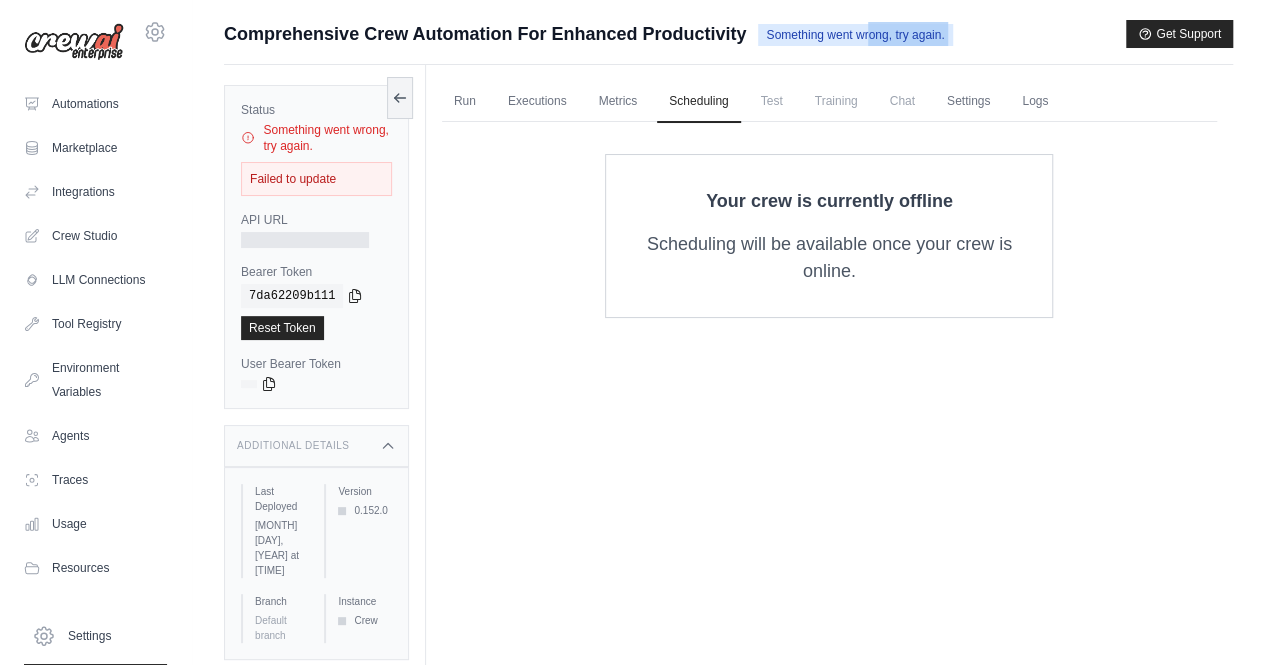 click on "Something went wrong, try again." at bounding box center (855, 35) 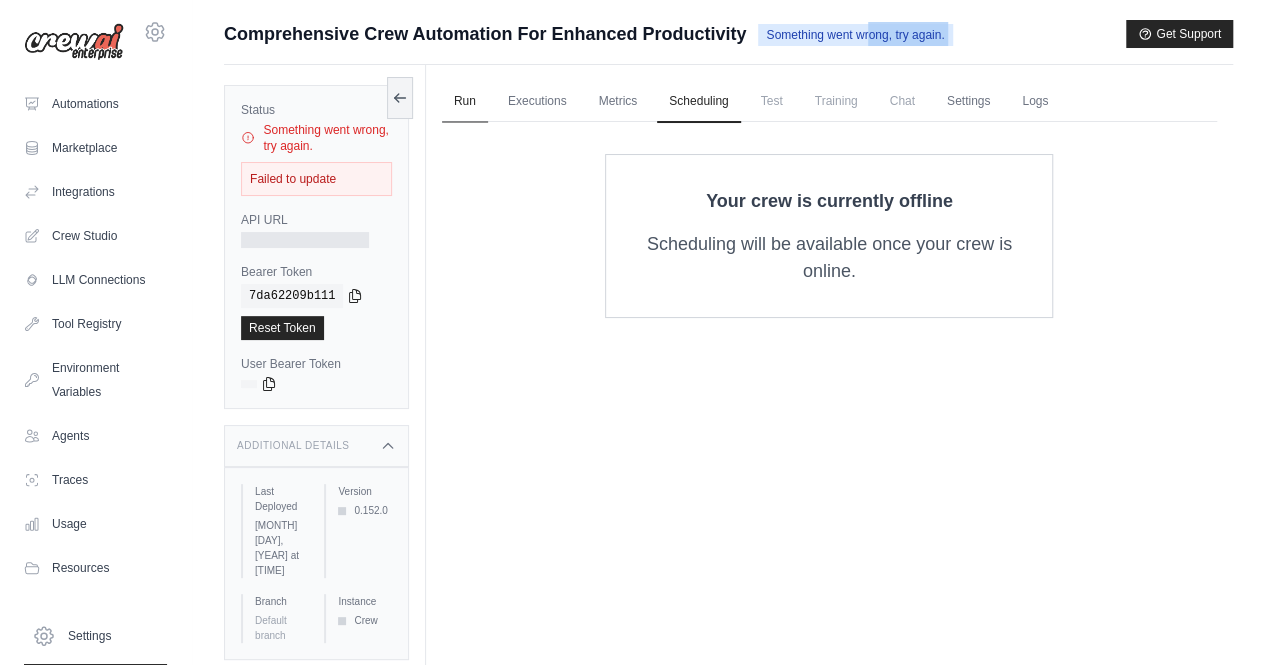 click on "Run" at bounding box center (465, 102) 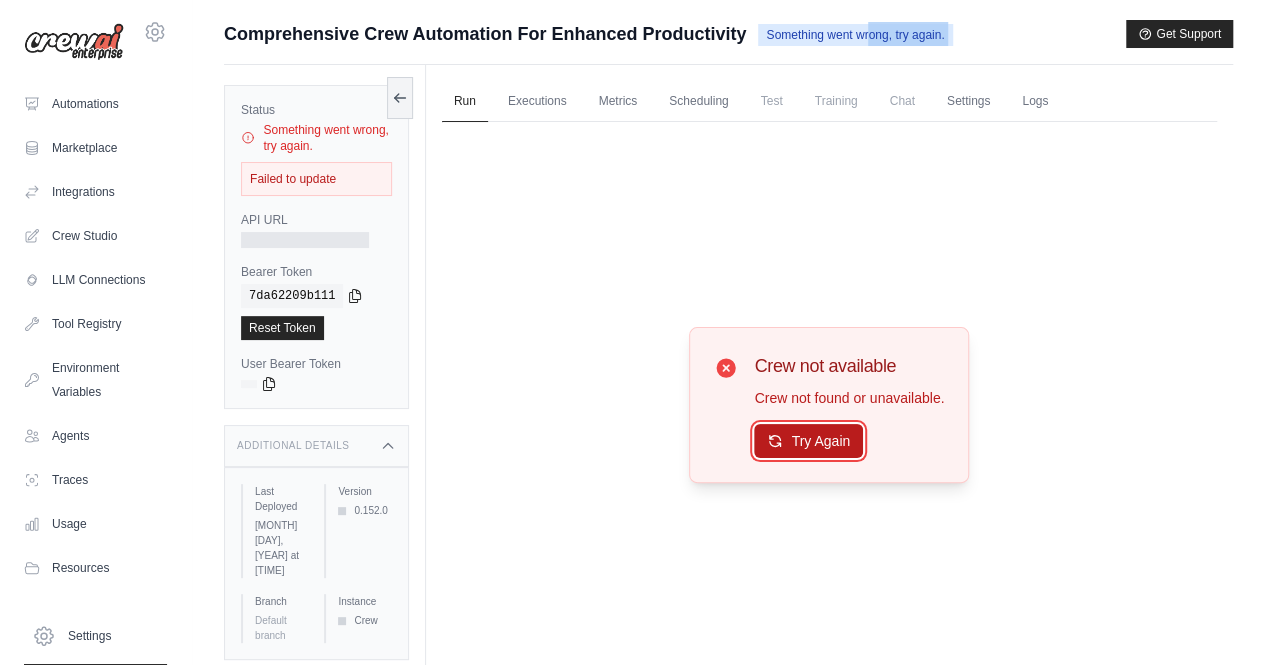 click on "Try Again" at bounding box center (808, 441) 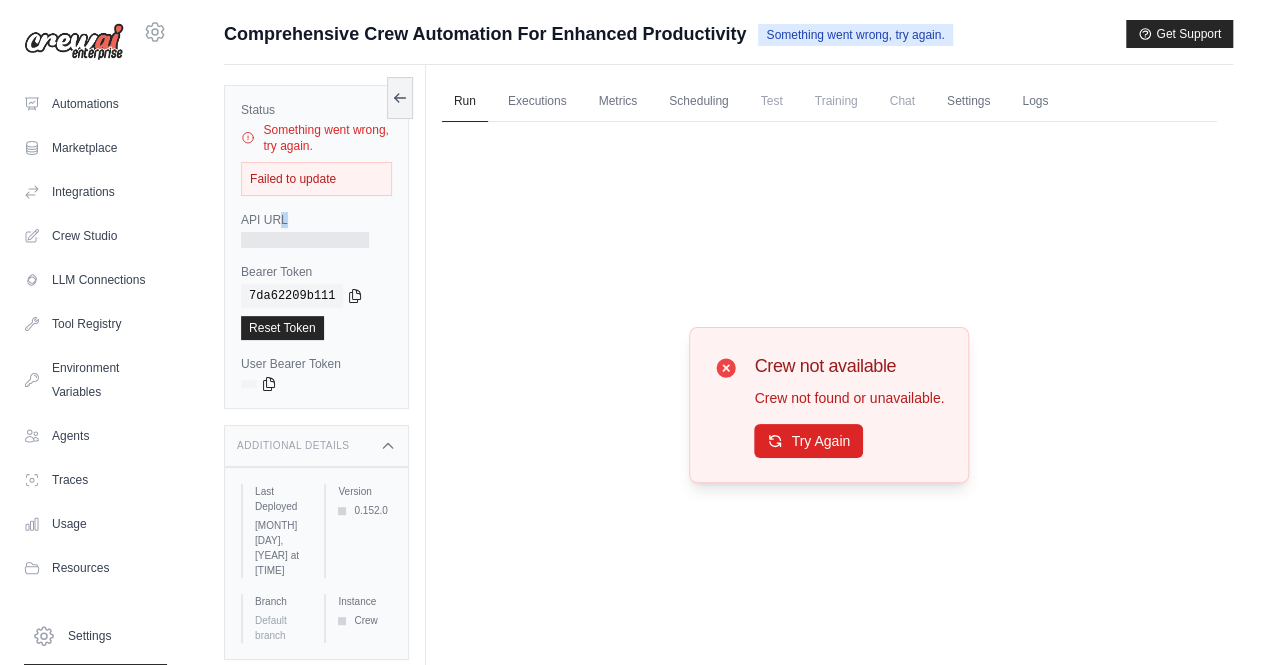 click on "API URL" at bounding box center (316, 230) 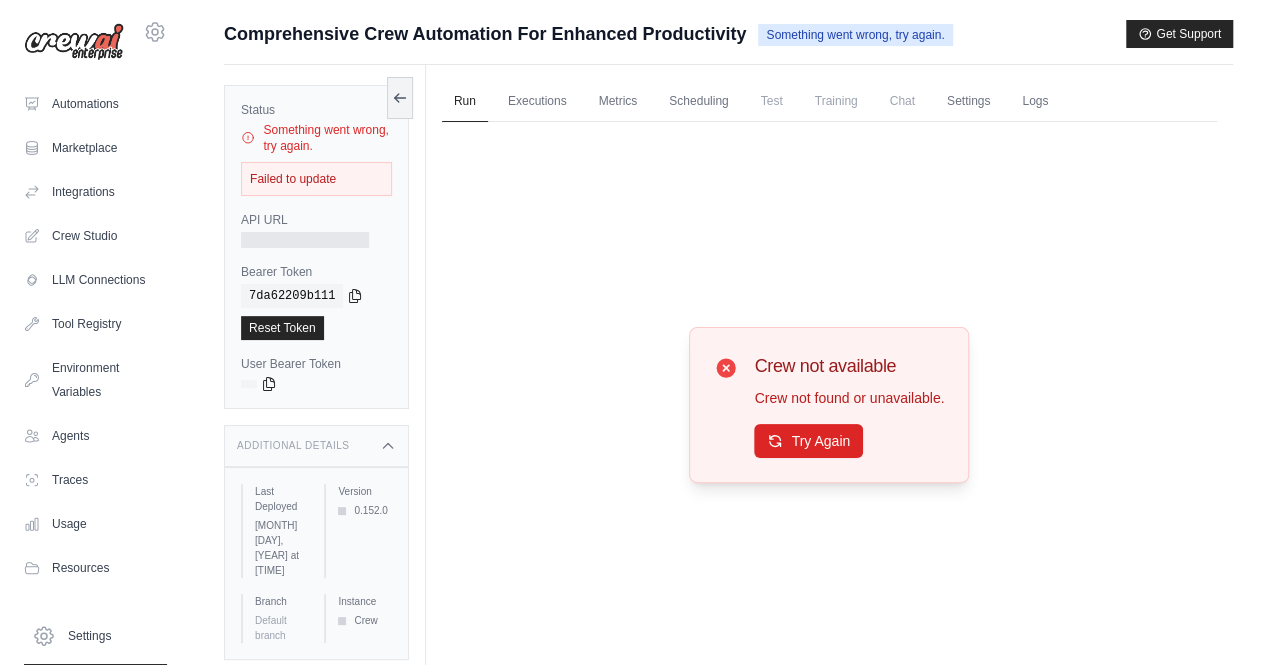 click on "Failed to update" at bounding box center [316, 179] 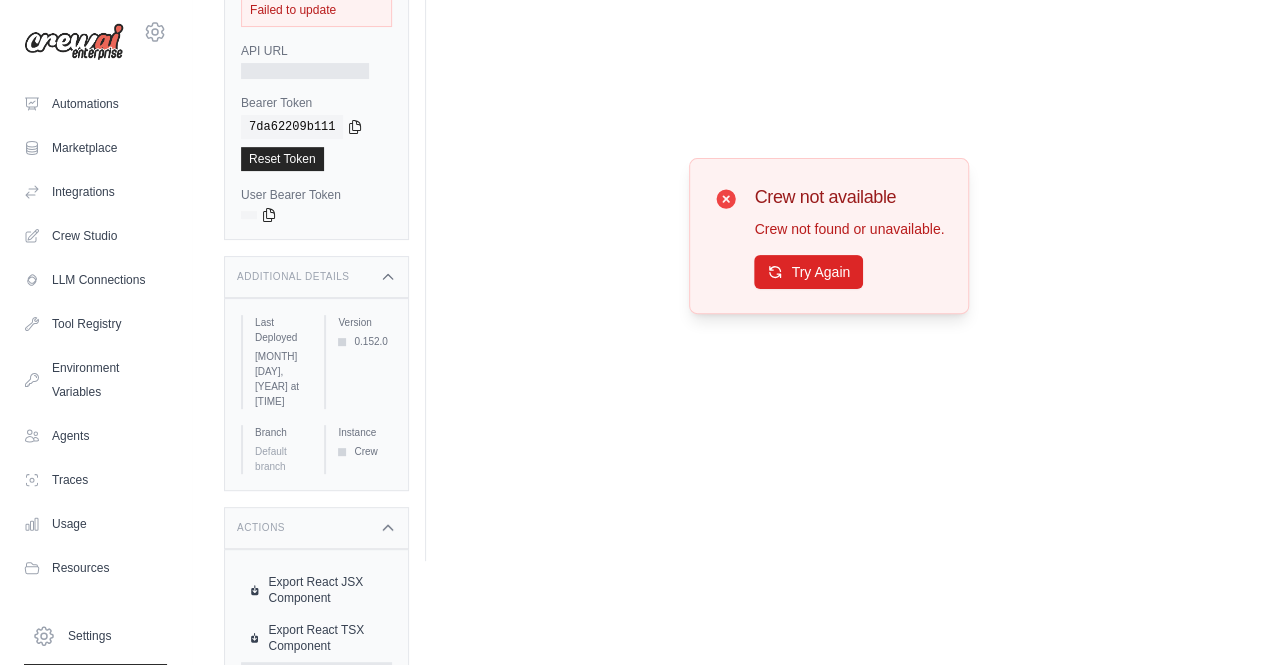 scroll, scrollTop: 227, scrollLeft: 0, axis: vertical 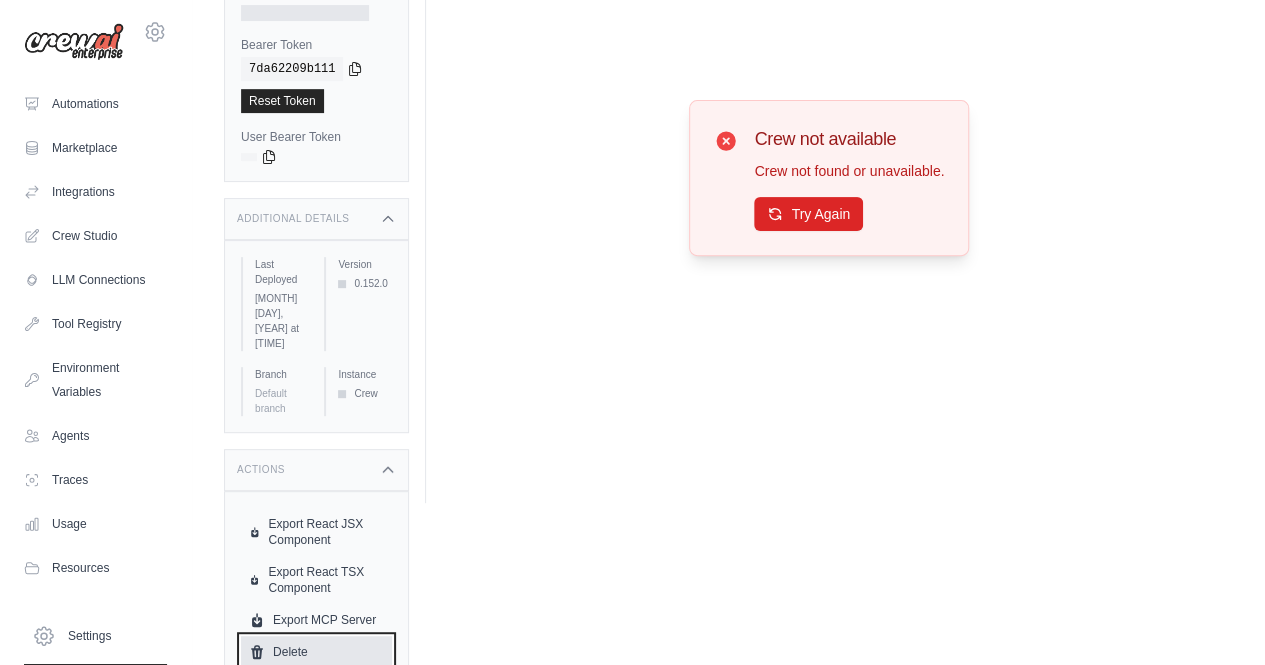 click on "Delete" at bounding box center (316, 652) 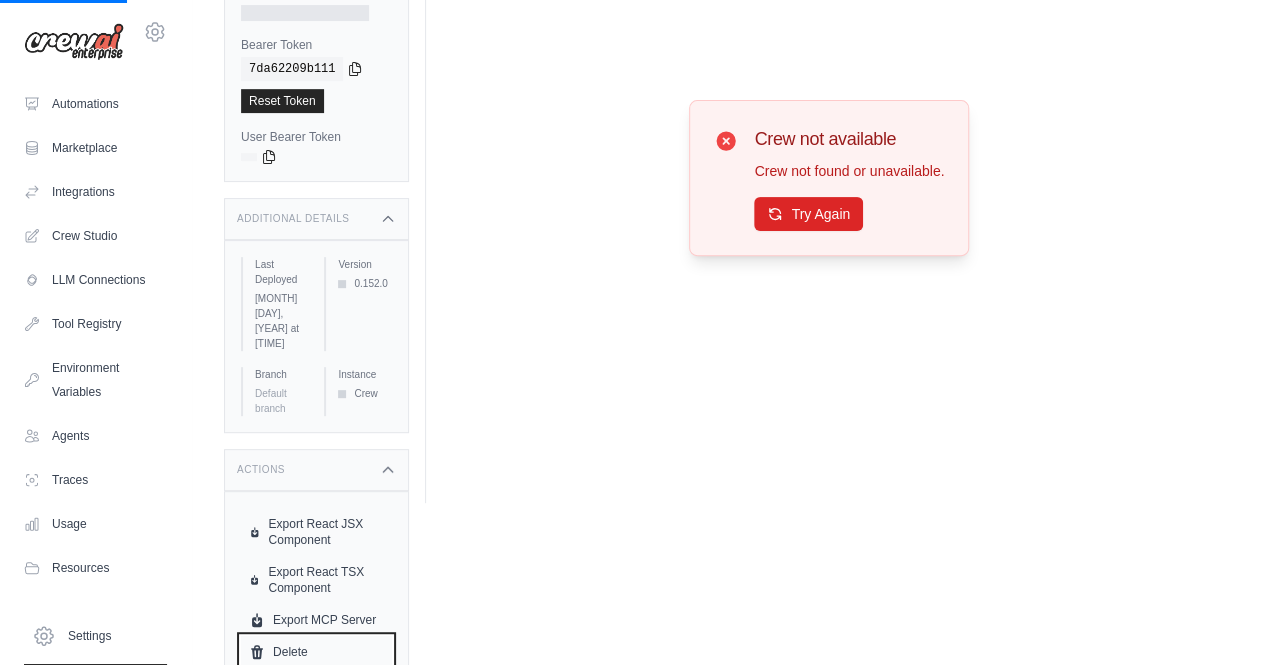 scroll, scrollTop: 0, scrollLeft: 0, axis: both 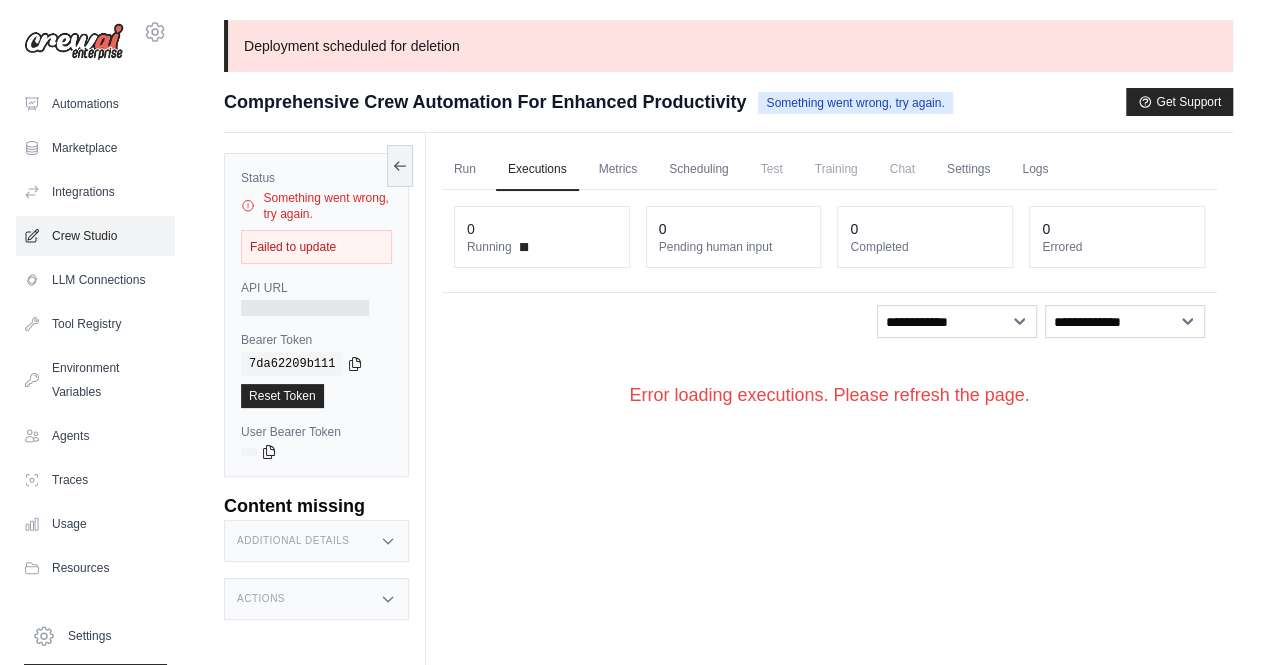 click on "Crew Studio" at bounding box center [95, 236] 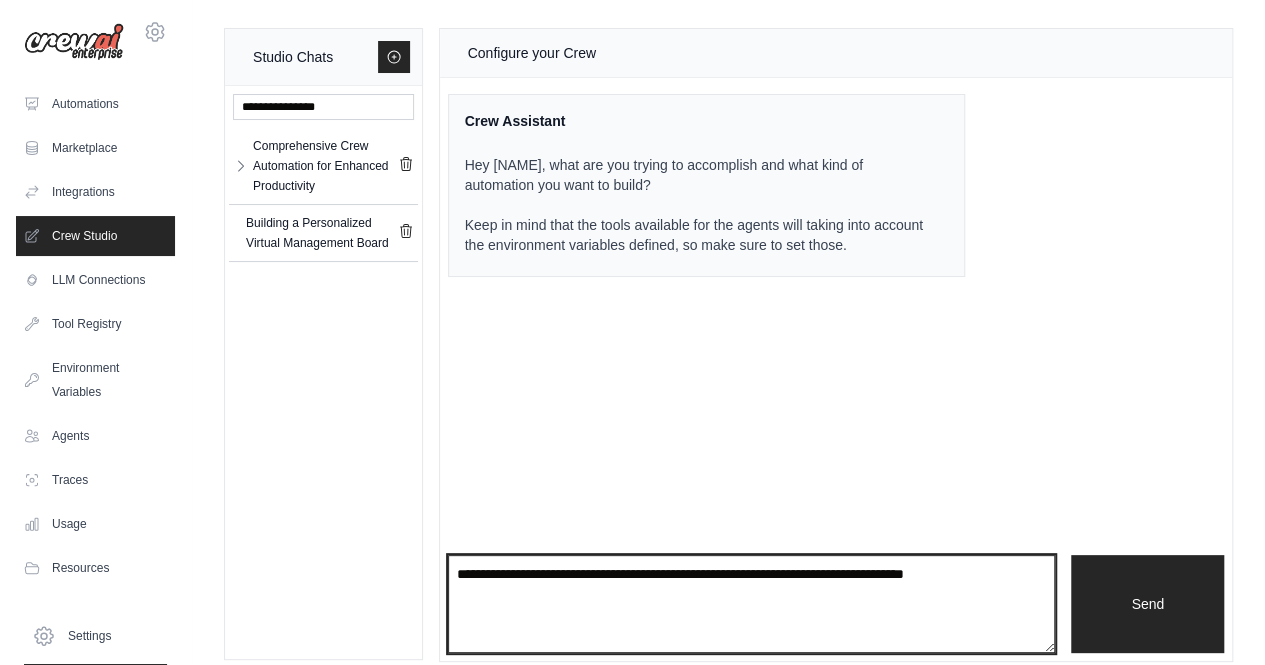 click at bounding box center [752, 604] 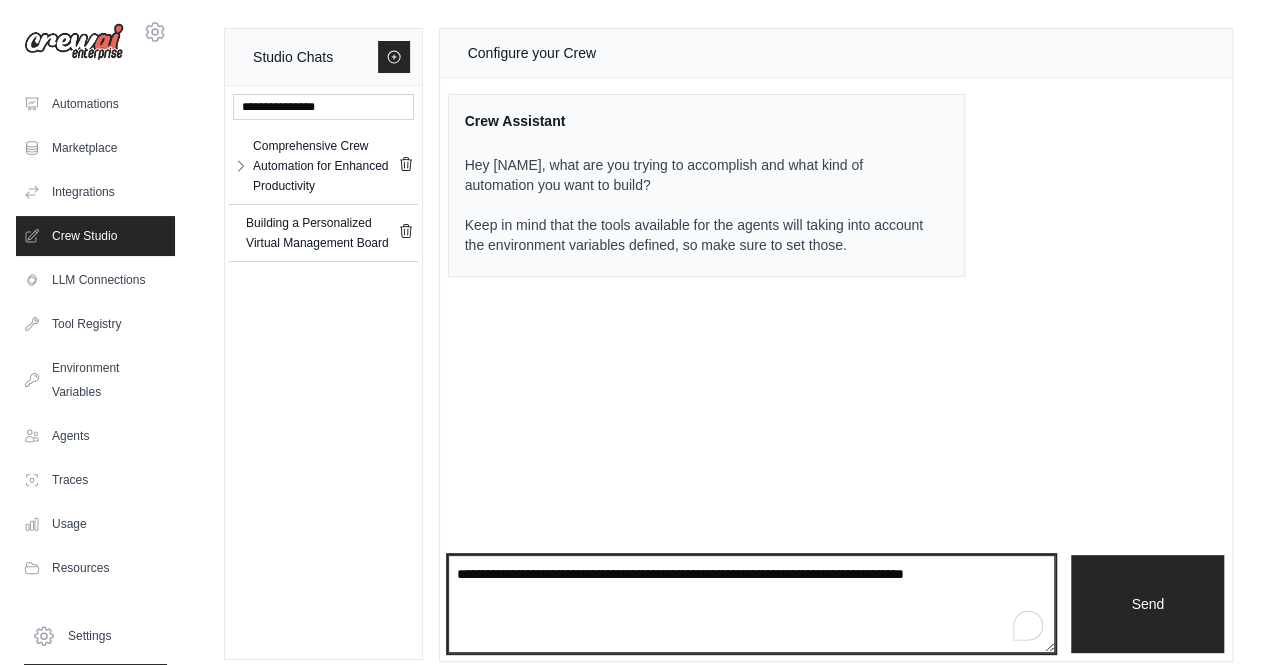 click at bounding box center [752, 604] 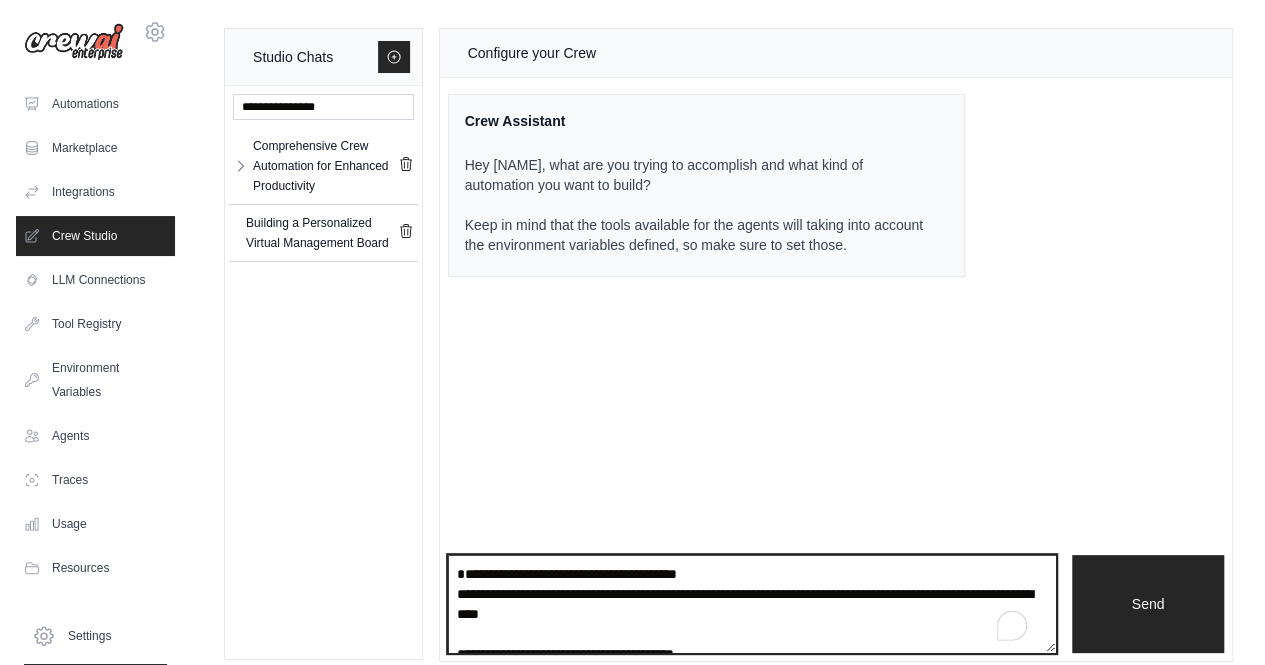 scroll, scrollTop: 4830, scrollLeft: 0, axis: vertical 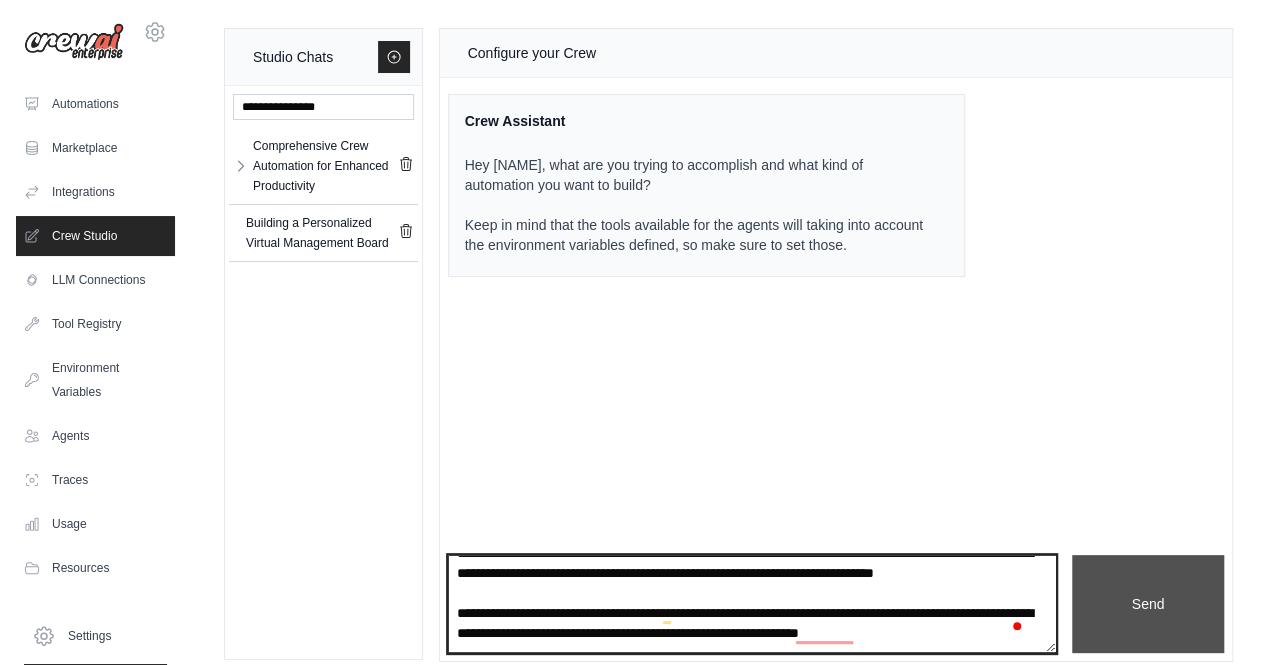 type on "**********" 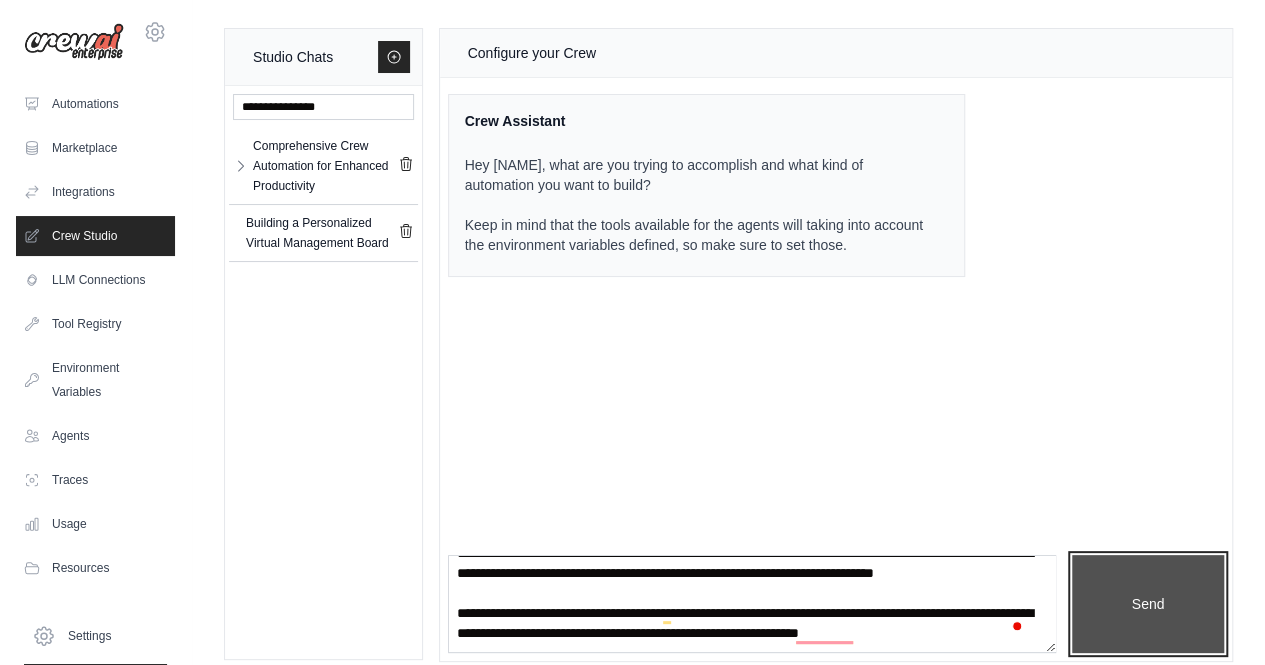 click on "Send" at bounding box center [1148, 603] 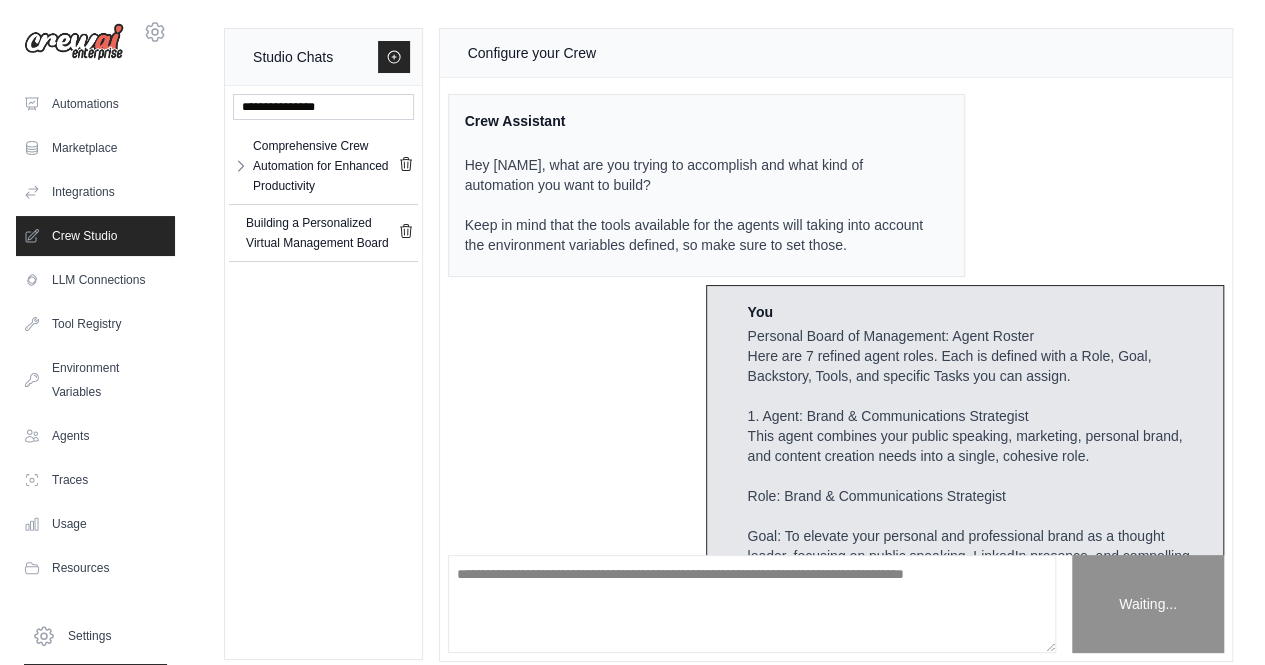 scroll, scrollTop: 0, scrollLeft: 0, axis: both 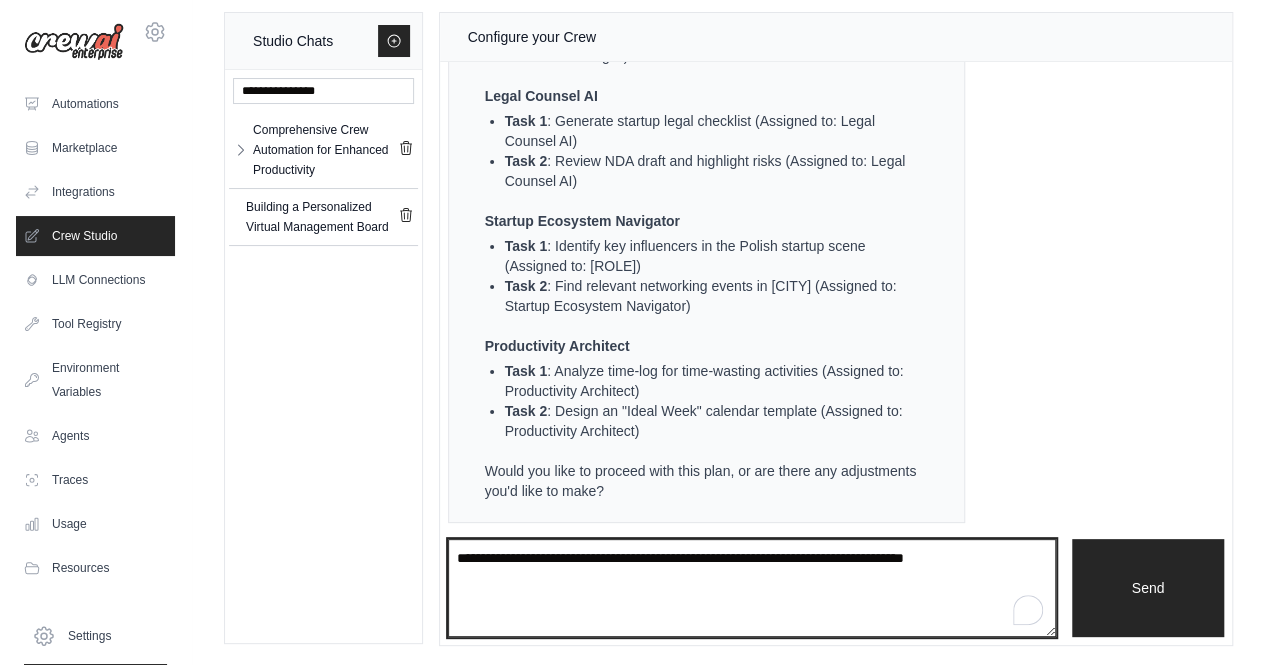 click at bounding box center [752, 587] 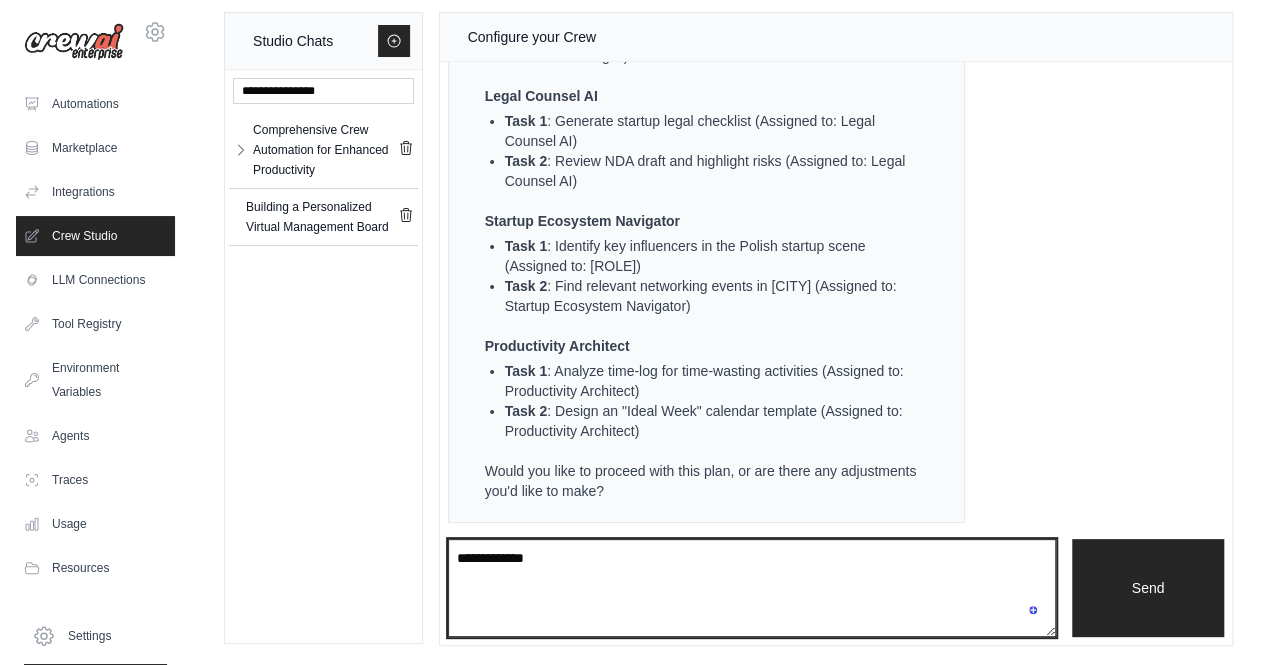 type on "**********" 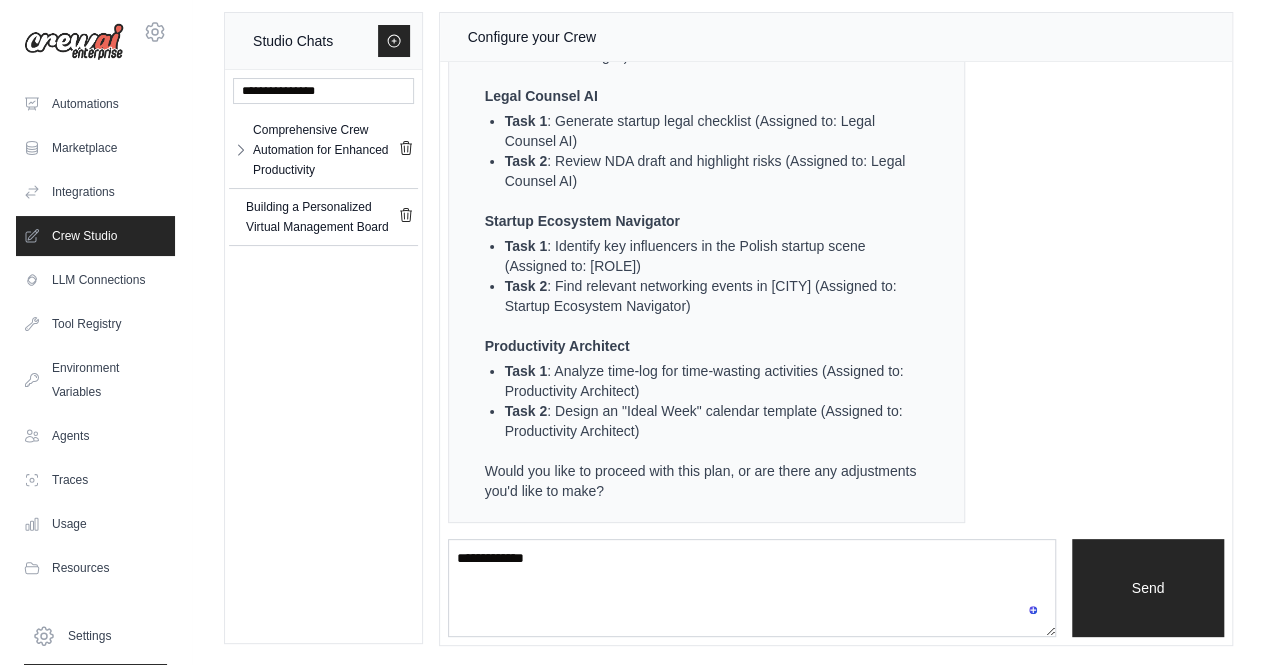 type 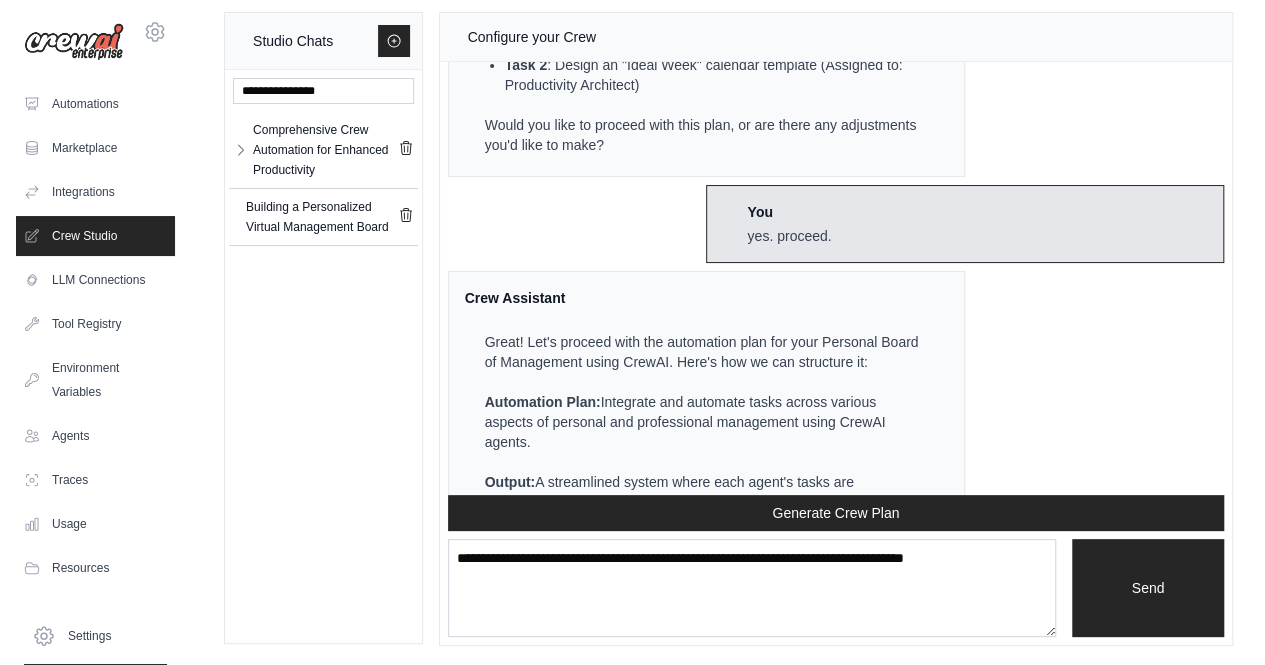 scroll, scrollTop: 9162, scrollLeft: 0, axis: vertical 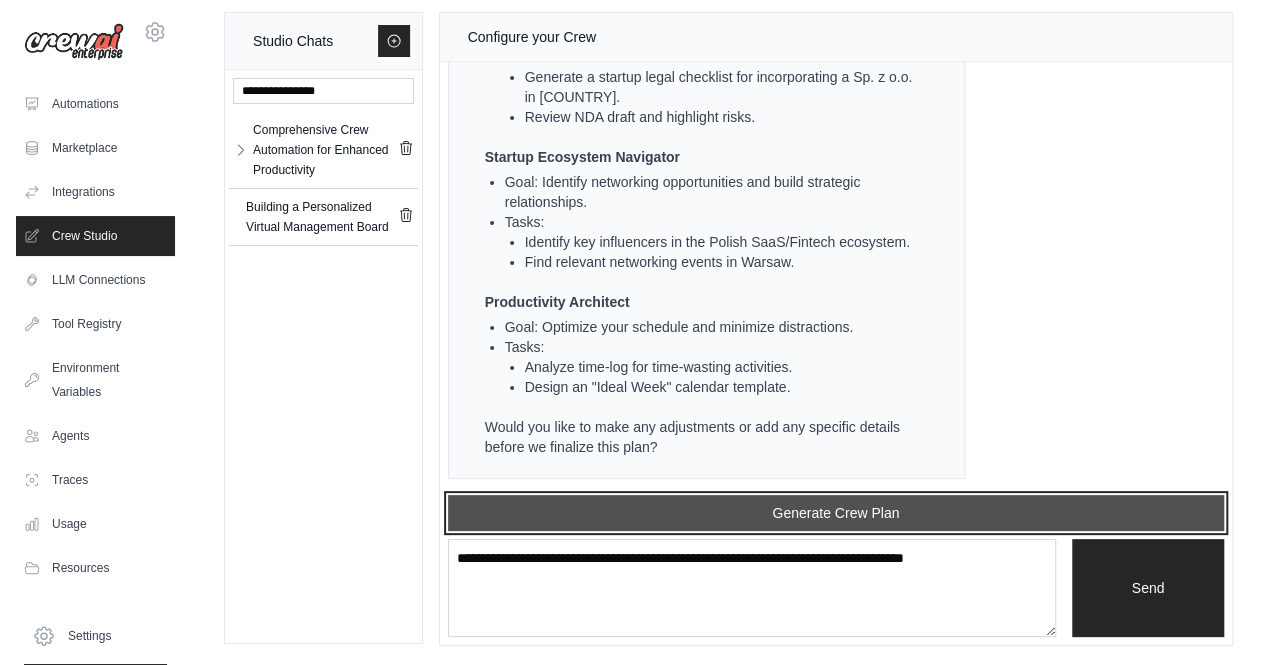 click on "Generate Crew Plan" at bounding box center (836, 513) 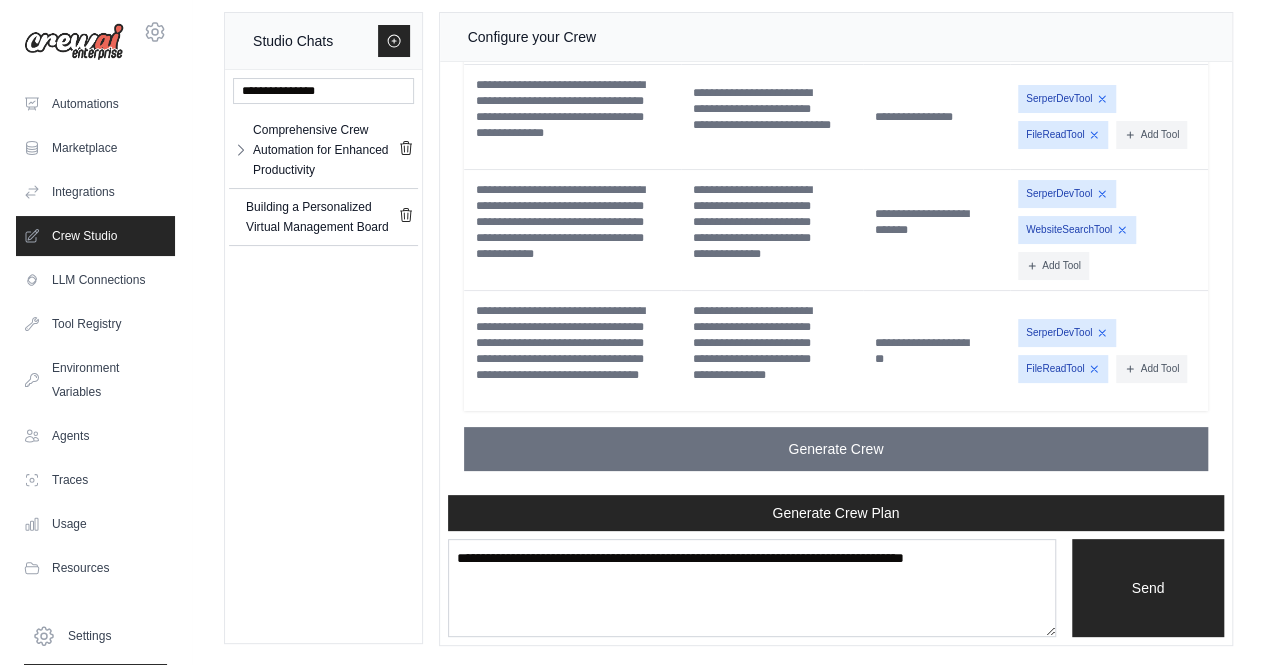 scroll, scrollTop: 11804, scrollLeft: 0, axis: vertical 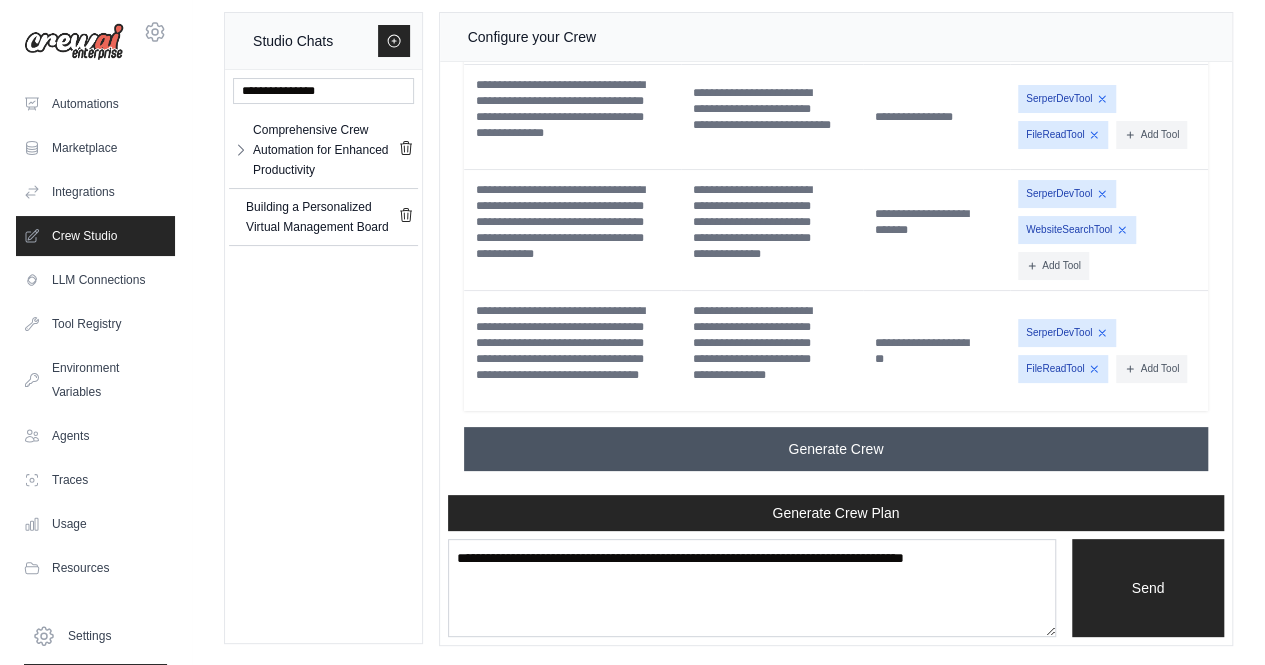 click on "Generate Crew" at bounding box center (836, 449) 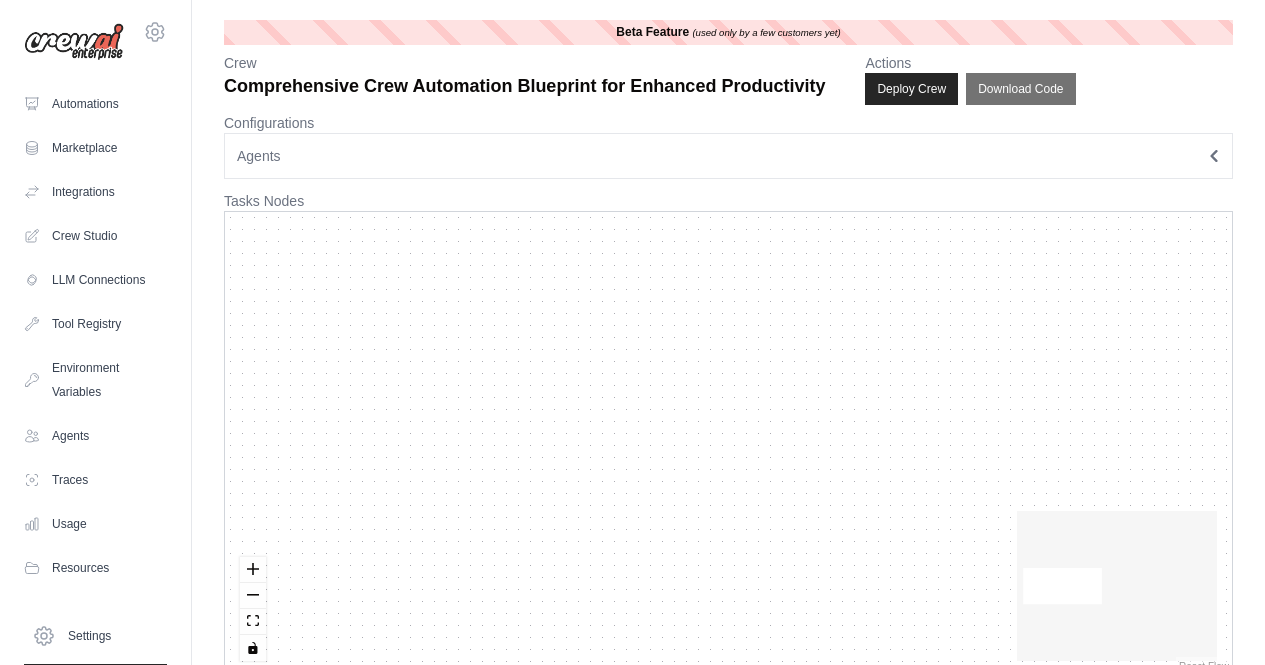 scroll, scrollTop: 0, scrollLeft: 0, axis: both 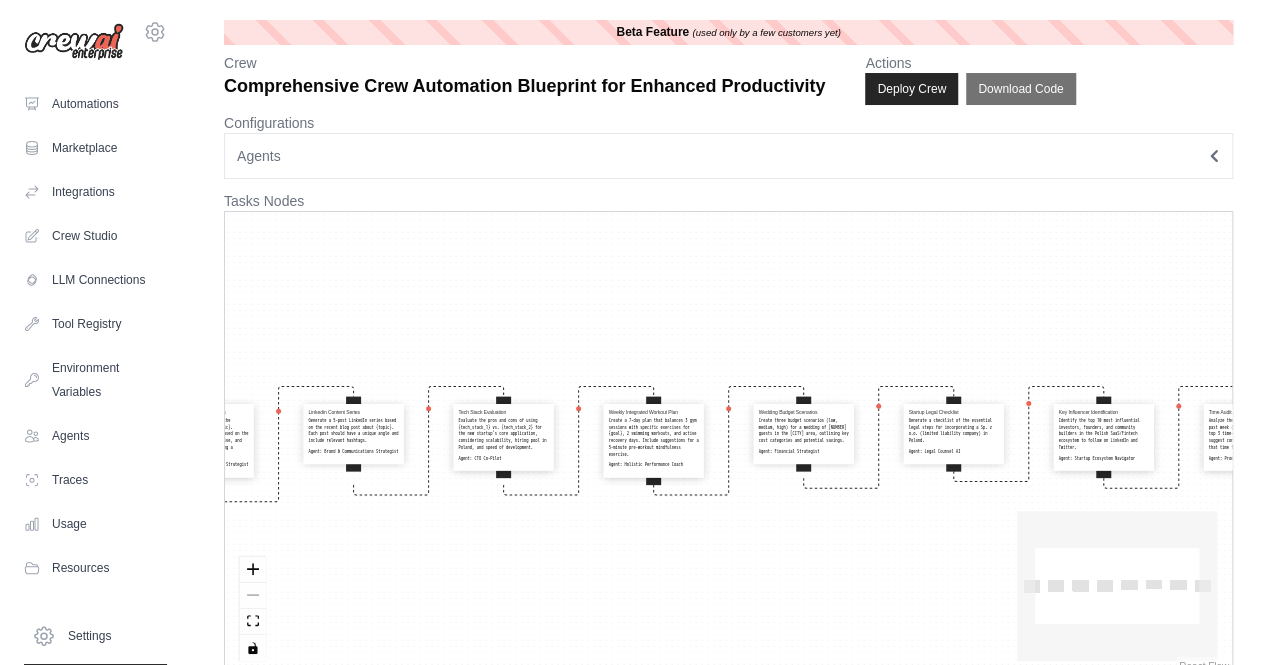 drag, startPoint x: 455, startPoint y: 569, endPoint x: 494, endPoint y: 561, distance: 39.812057 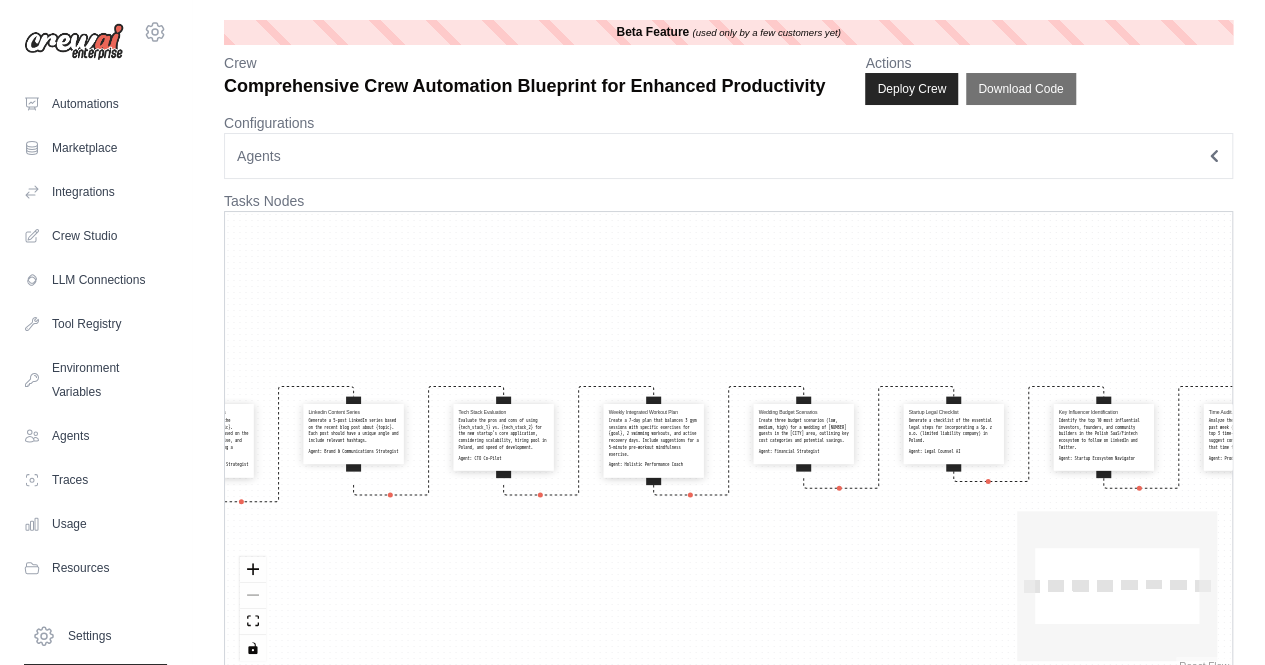 click on "Presentation Structure Analysis Analyze the draft outline of the upcoming presentation on {topic}. Provide a detailed critique based on the principles of clarity, narrative, and audience engagement, suggesting a revised structure. Agent:   Brand & Communications Strategist Linkedin Content Series Generate a 5-post LinkedIn series based on the recent blog post about {topic}. Each post should have a unique angle and include relevant hashtags. Agent:   Brand & Communications Strategist Tech Stack Evaluation Evaluate the pros and cons of using {tech_stack_1} vs. {tech_stack_2} for the new startup's core application, considering scalability, hiring pool in Poland, and speed of development. Agent:   CTO Co-Pilot Weekly Integrated Workout Plan Create a 7-day plan that balances 3 gym sessions with specific exercises for {goal}, 2 swimming workouts, and active recovery days. Include suggestions for a 5-minute pre-workout mindfulness exercise. Agent:   Holistic Performance Coach Wedding Budget Scenarios Agent:   Agent:" at bounding box center [728, 444] 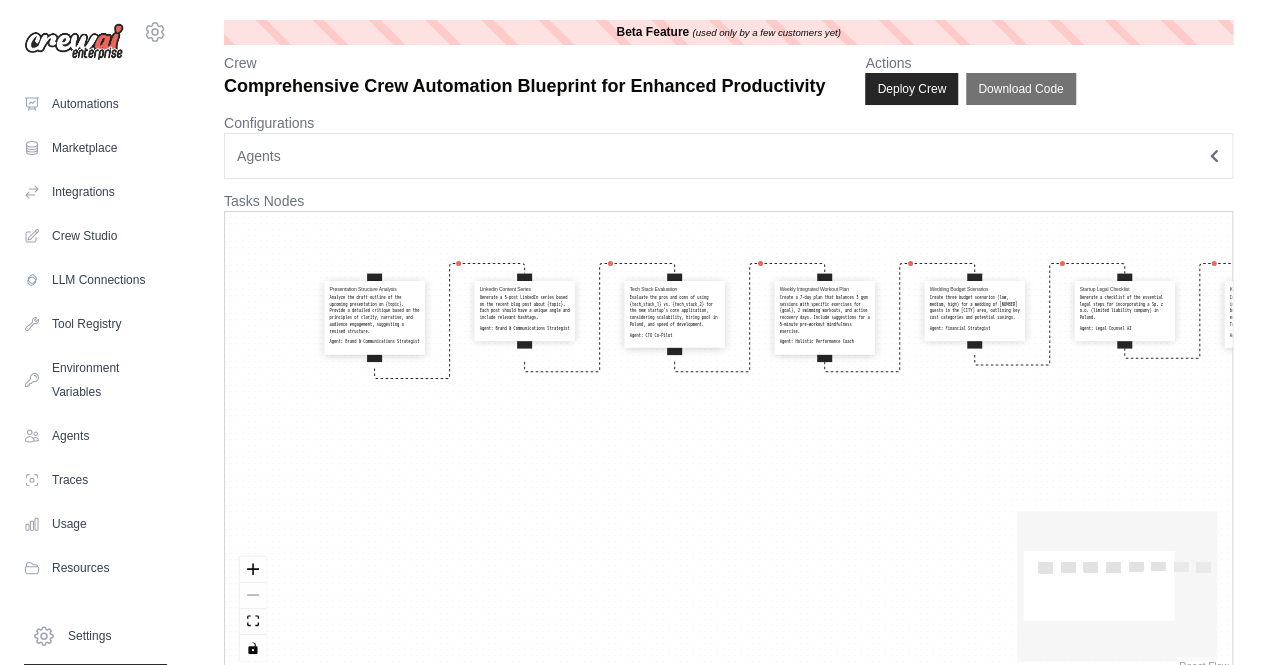 drag, startPoint x: 470, startPoint y: 566, endPoint x: 434, endPoint y: 470, distance: 102.528046 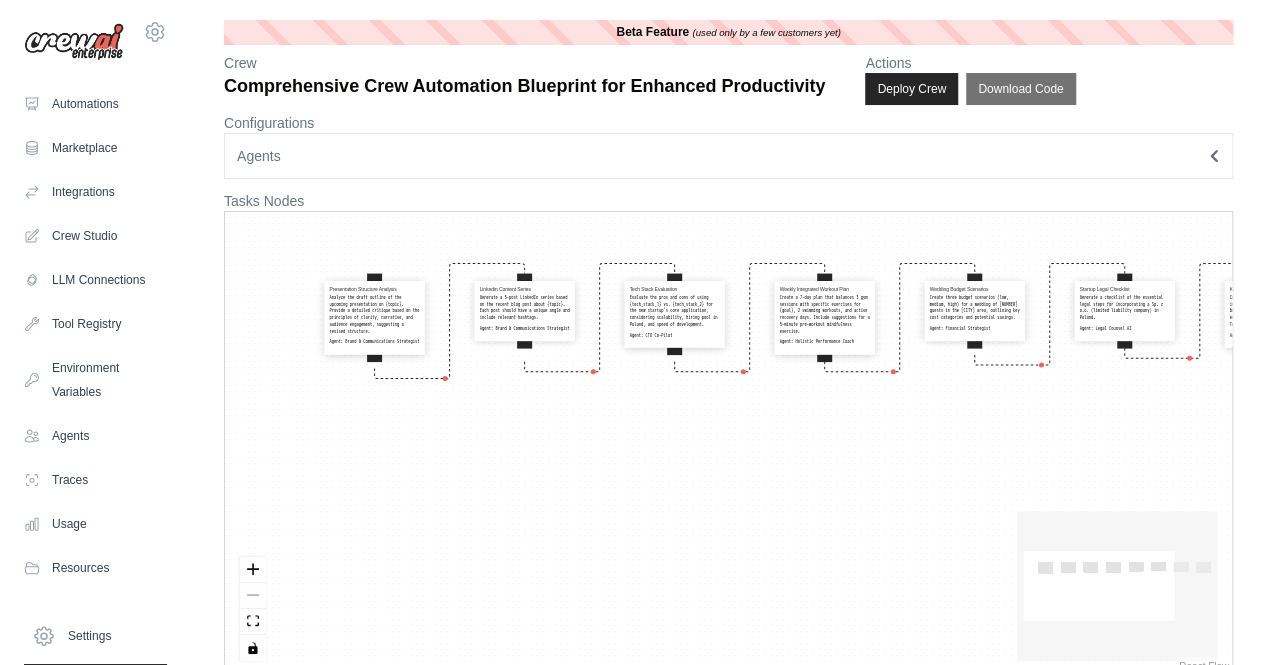 click on "Presentation Structure Analysis Analyze the draft outline of the upcoming presentation on {topic}. Provide a detailed critique based on the principles of clarity, narrative, and audience engagement, suggesting a revised structure. Agent:   Brand & Communications Strategist Linkedin Content Series Generate a 5-post LinkedIn series based on the recent blog post about {topic}. Each post should have a unique angle and include relevant hashtags. Agent:   Brand & Communications Strategist Tech Stack Evaluation Evaluate the pros and cons of using {tech_stack_1} vs. {tech_stack_2} for the new startup's core application, considering scalability, hiring pool in Poland, and speed of development. Agent:   CTO Co-Pilot Weekly Integrated Workout Plan Create a 7-day plan that balances 3 gym sessions with specific exercises for {goal}, 2 swimming workouts, and active recovery days. Include suggestions for a 5-minute pre-workout mindfulness exercise. Agent:   Holistic Performance Coach Wedding Budget Scenarios Agent:   Agent:" at bounding box center [728, 444] 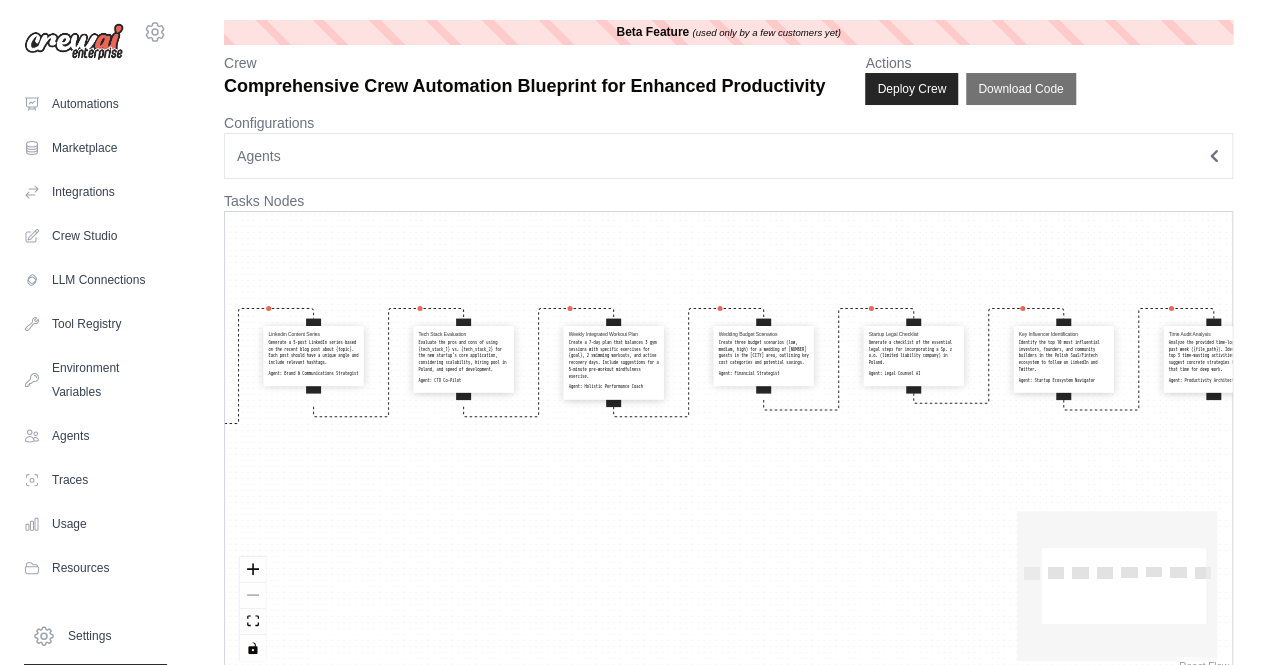 drag, startPoint x: 910, startPoint y: 478, endPoint x: 946, endPoint y: 496, distance: 40.24922 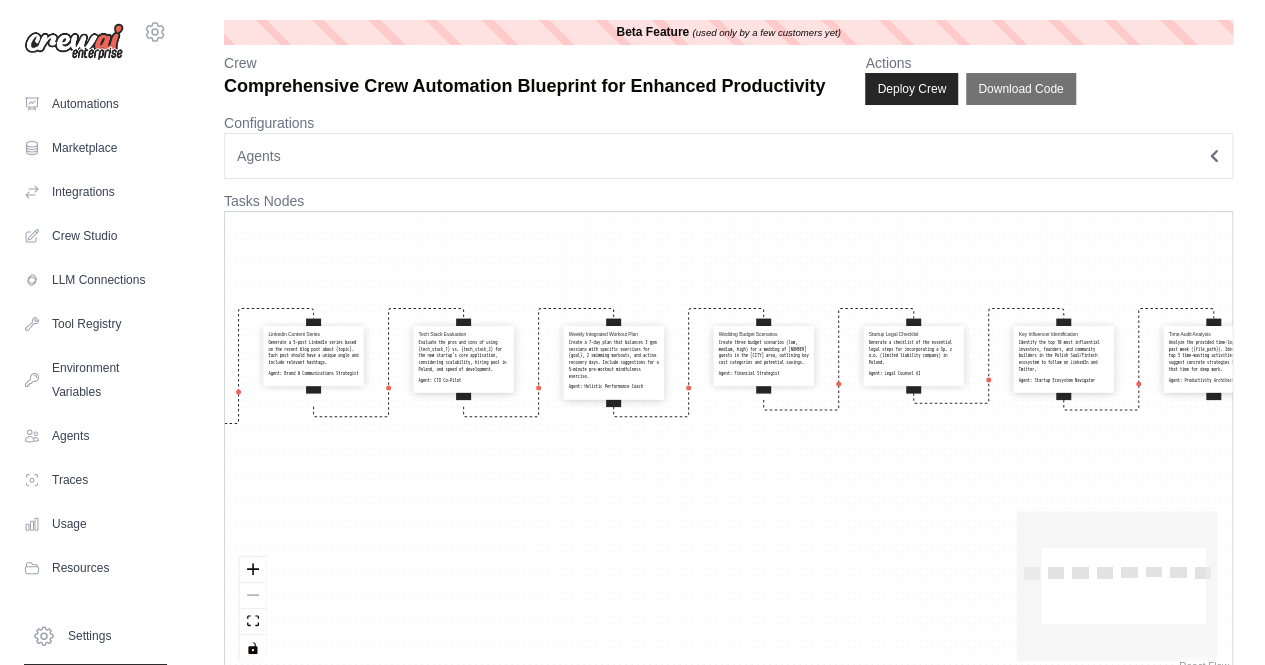 click on "Presentation Structure Analysis Analyze the draft outline of the upcoming presentation on {topic}. Provide a detailed critique based on the principles of clarity, narrative, and audience engagement, suggesting a revised structure. Agent:   Brand & Communications Strategist Linkedin Content Series Generate a 5-post LinkedIn series based on the recent blog post about {topic}. Each post should have a unique angle and include relevant hashtags. Agent:   Brand & Communications Strategist Tech Stack Evaluation Evaluate the pros and cons of using {tech_stack_1} vs. {tech_stack_2} for the new startup's core application, considering scalability, hiring pool in Poland, and speed of development. Agent:   CTO Co-Pilot Weekly Integrated Workout Plan Create a 7-day plan that balances 3 gym sessions with specific exercises for {goal}, 2 swimming workouts, and active recovery days. Include suggestions for a 5-minute pre-workout mindfulness exercise. Agent:   Holistic Performance Coach Wedding Budget Scenarios Agent:   Agent:" at bounding box center (728, 444) 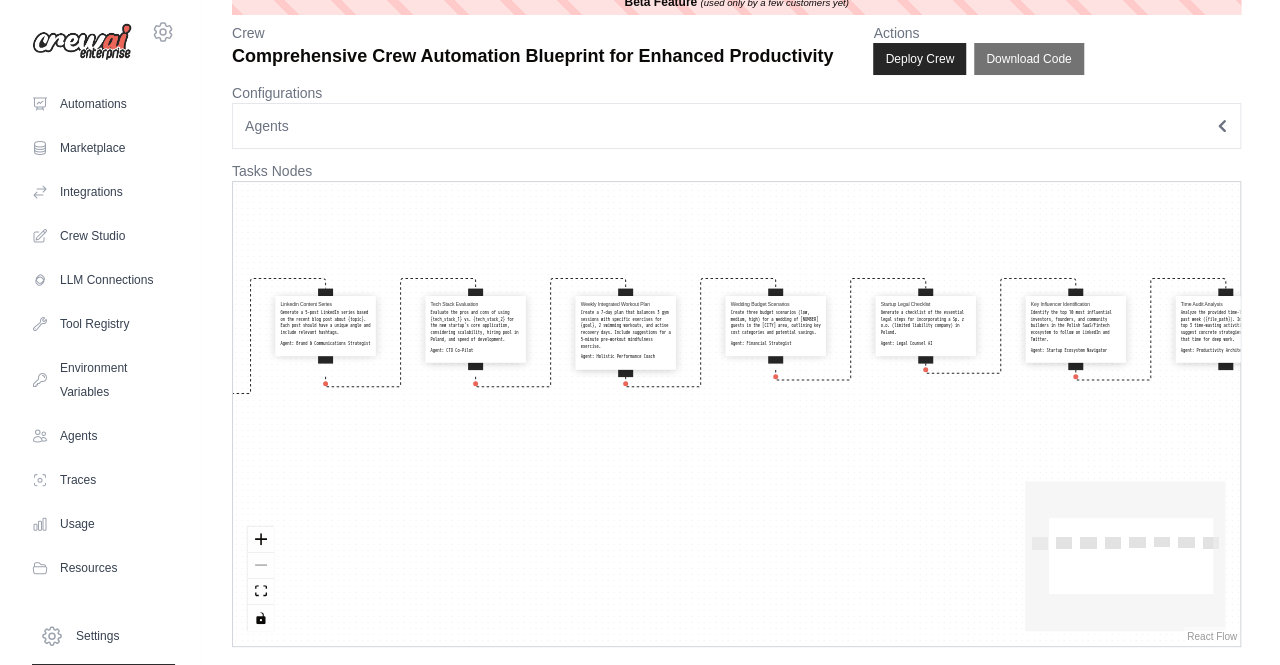 scroll, scrollTop: 0, scrollLeft: 0, axis: both 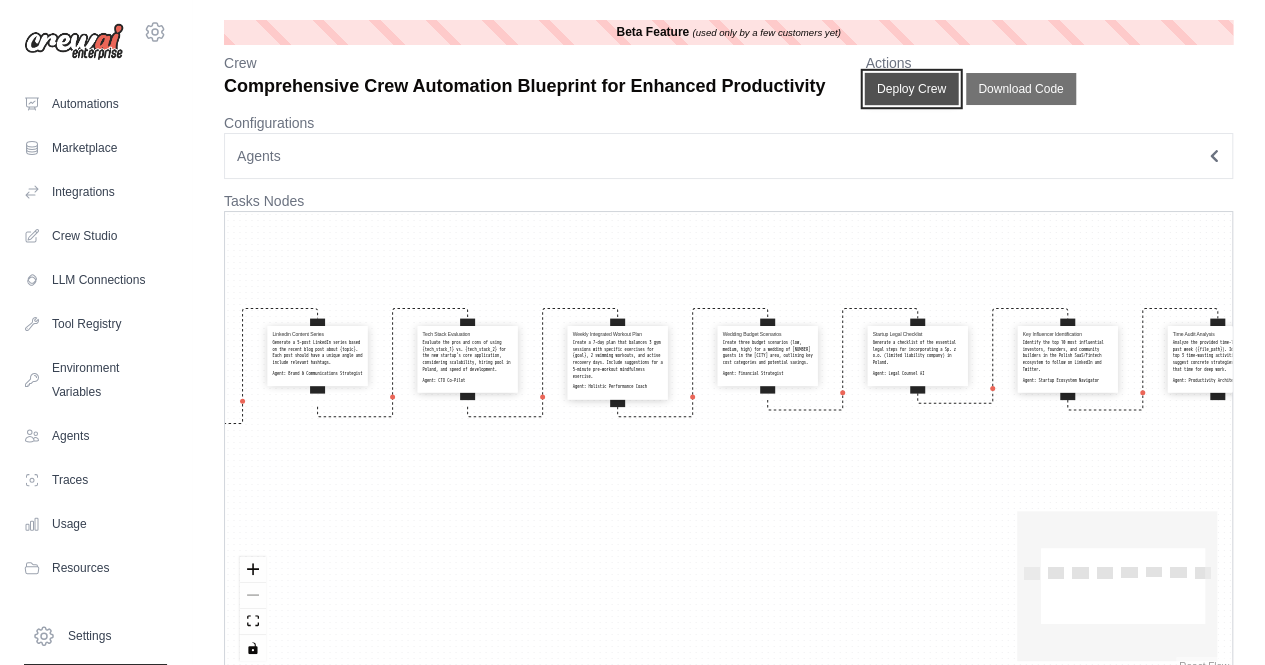 click on "Deploy Crew" at bounding box center [912, 89] 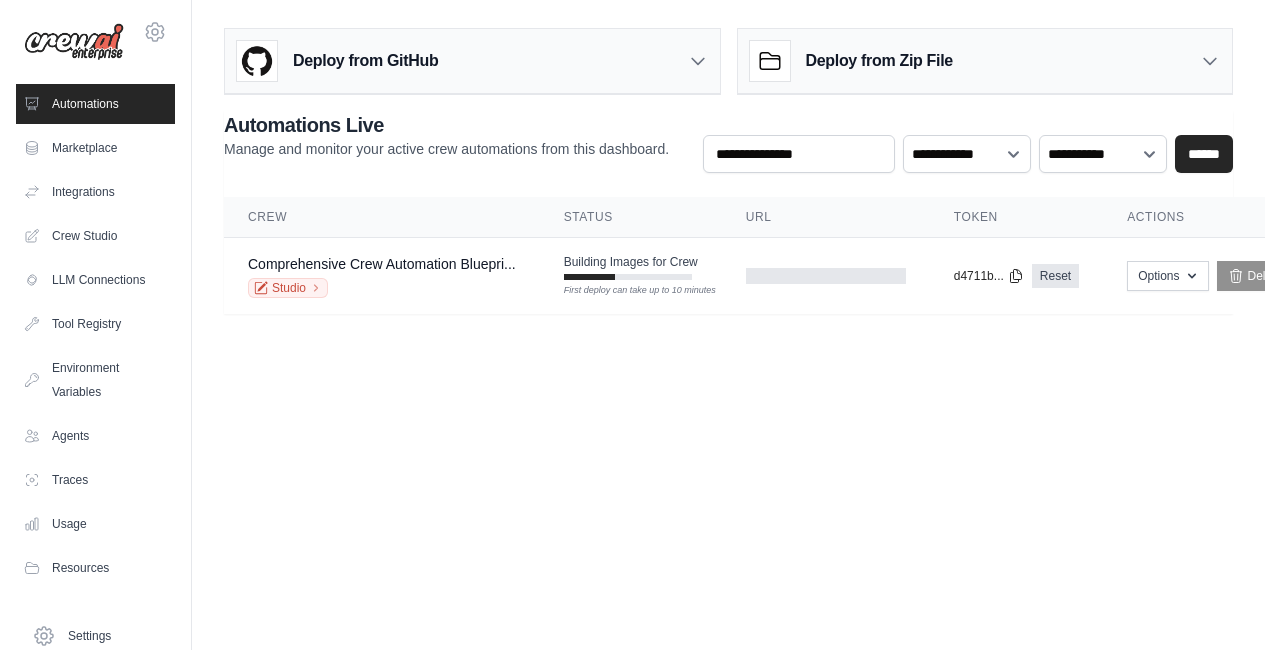 scroll, scrollTop: 0, scrollLeft: 0, axis: both 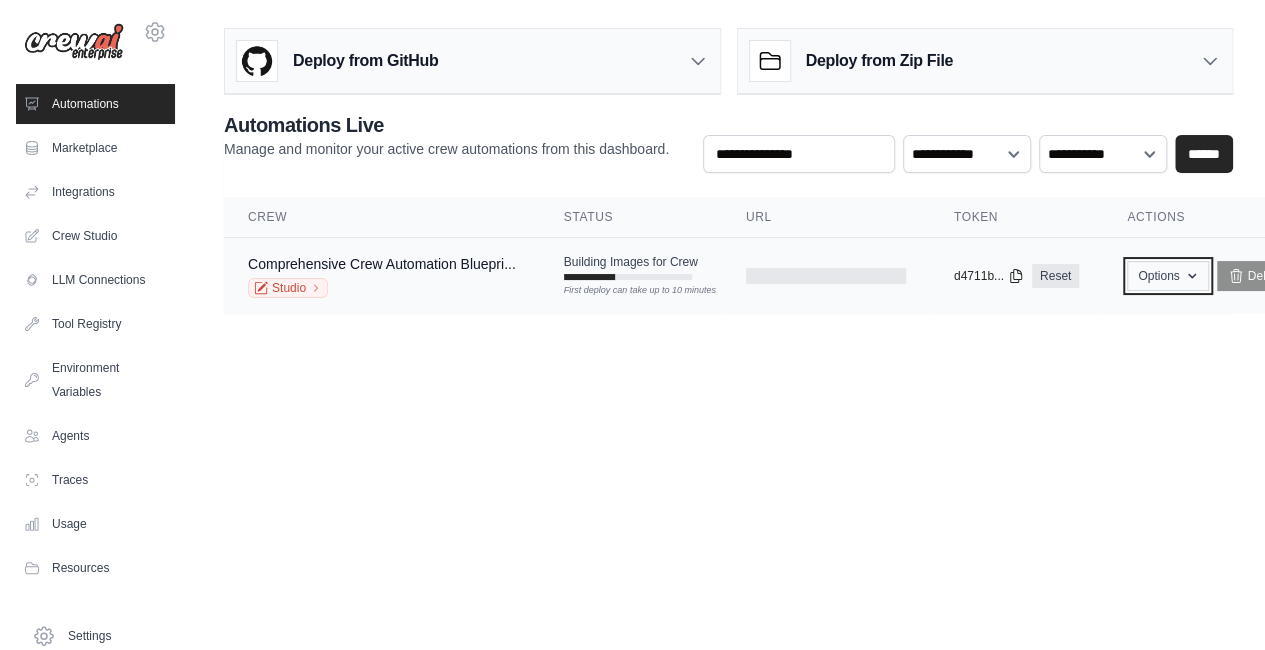 click on "Options" at bounding box center (1167, 276) 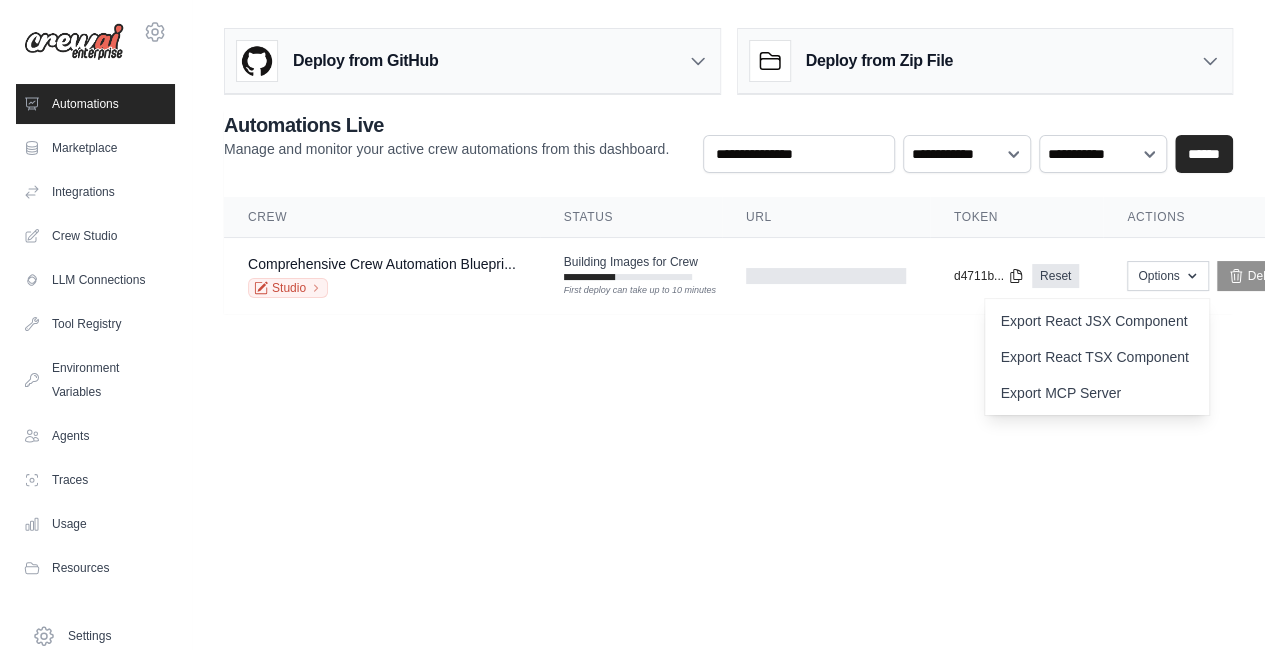 click on "grzegorz@bojarczuk.com
Settings
Automations
Marketplace
Integrations" at bounding box center [632, 325] 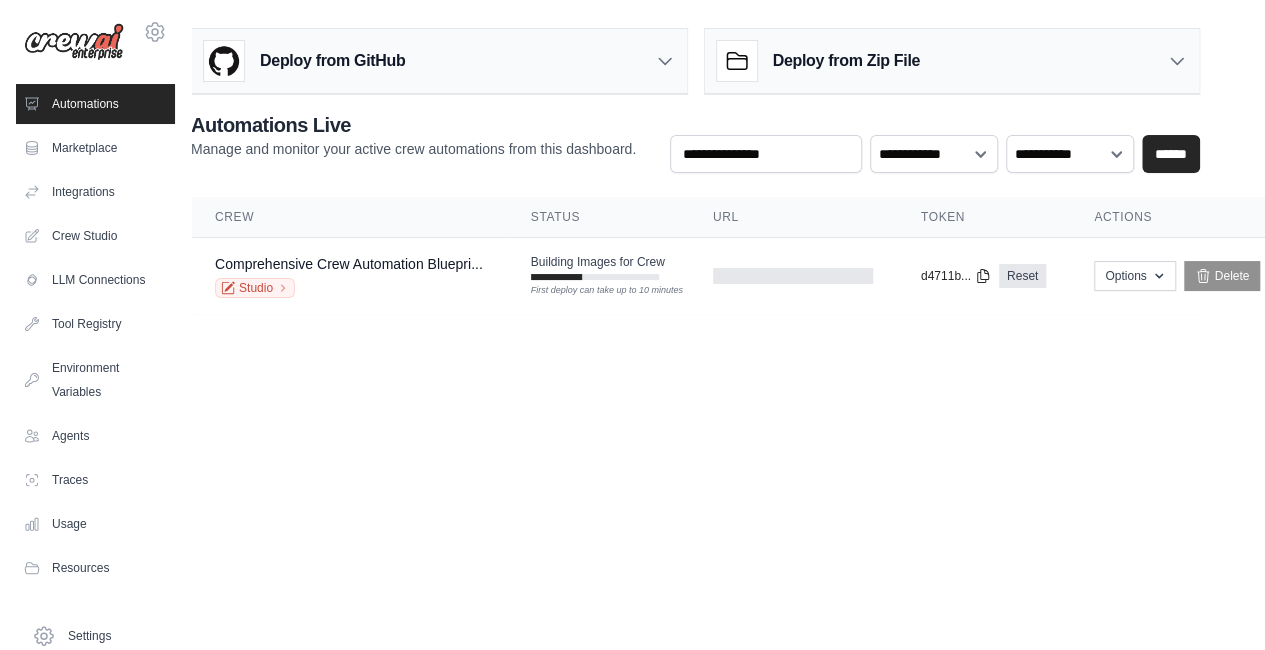 scroll, scrollTop: 0, scrollLeft: 86, axis: horizontal 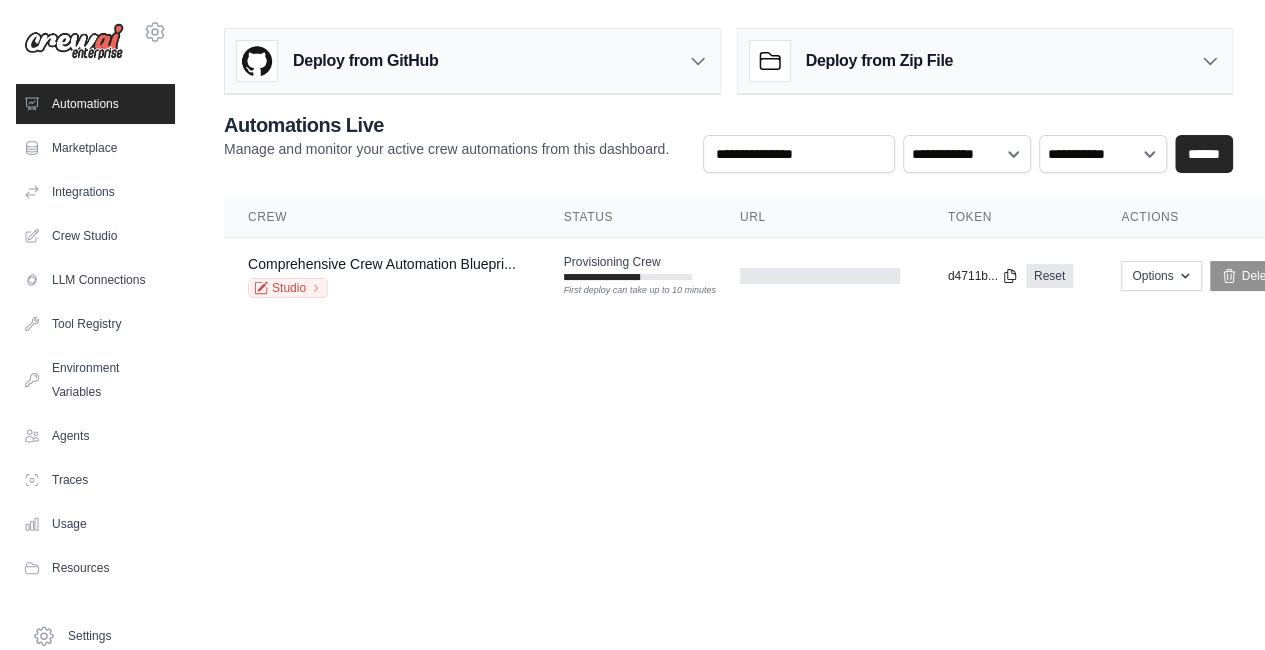 click on "grzegorz@bojarczuk.com
Settings
Automations
Marketplace
Integrations" at bounding box center [632, 325] 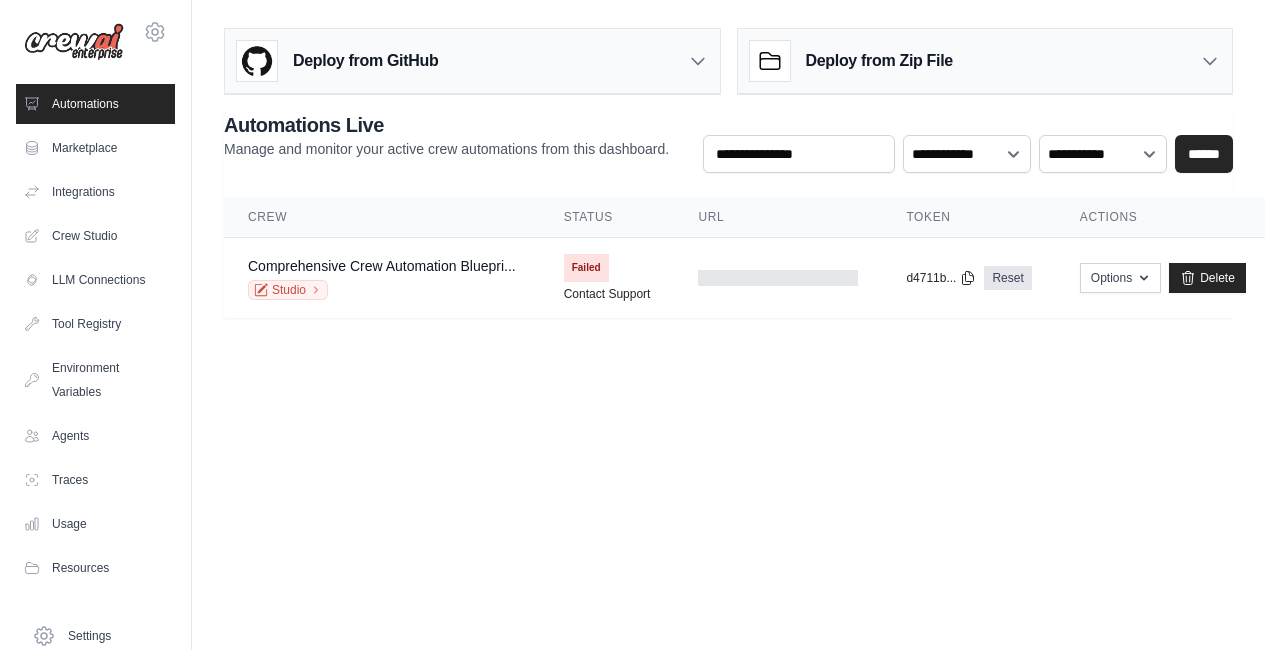 scroll, scrollTop: 0, scrollLeft: 0, axis: both 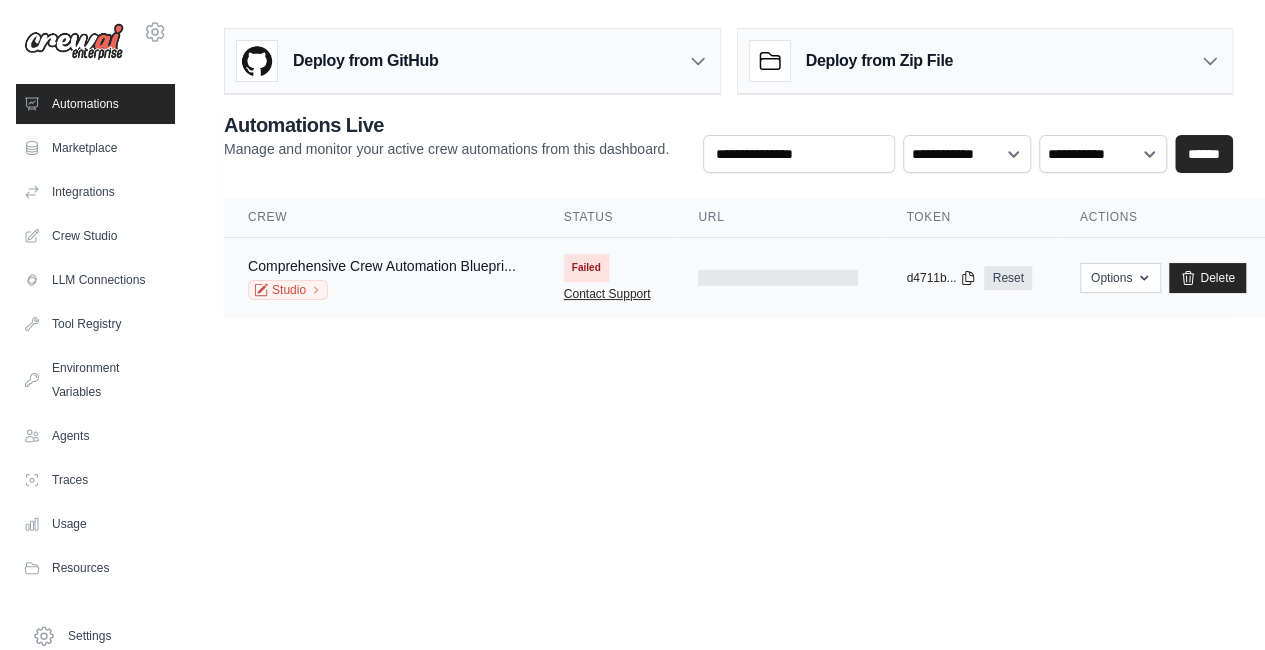 click on "Contact Support" at bounding box center [607, 294] 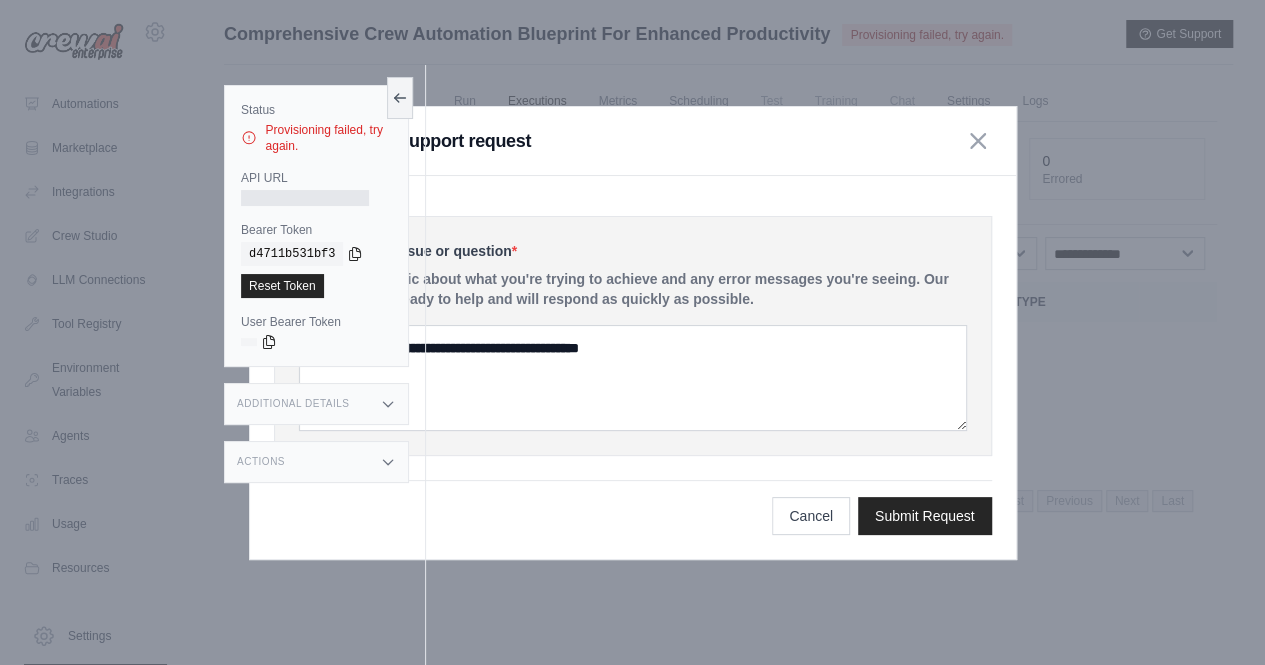 drag, startPoint x: 313, startPoint y: 149, endPoint x: 264, endPoint y: 129, distance: 52.924473 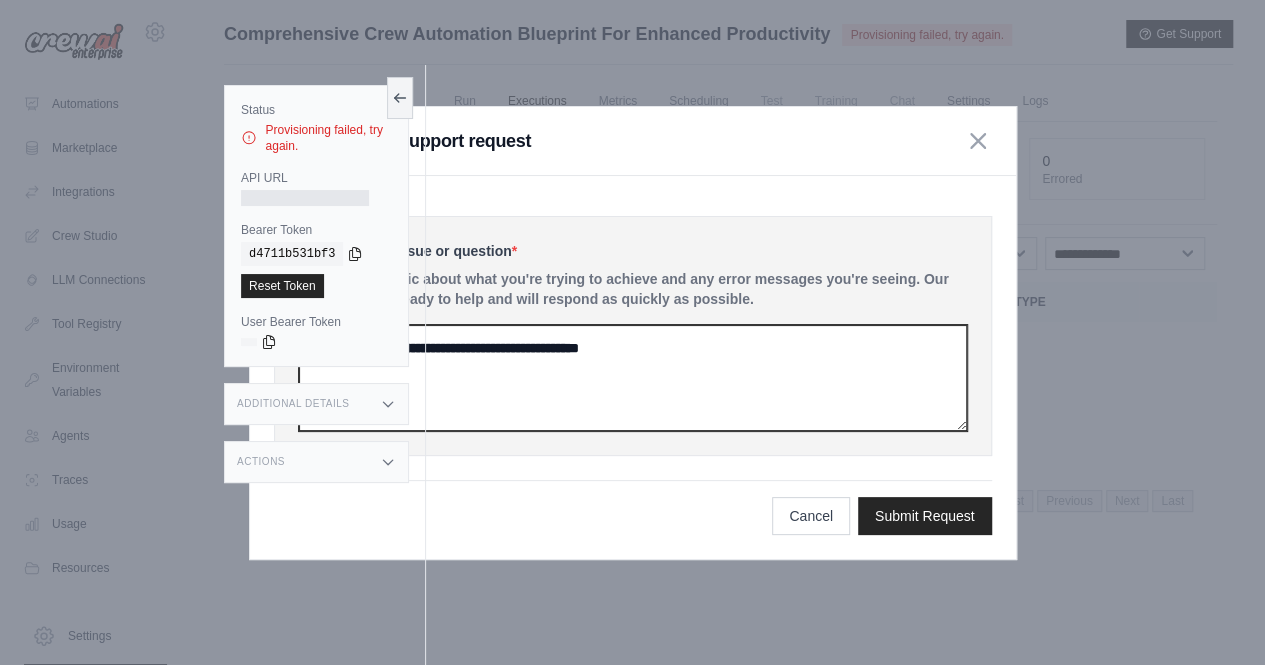 click at bounding box center (633, 378) 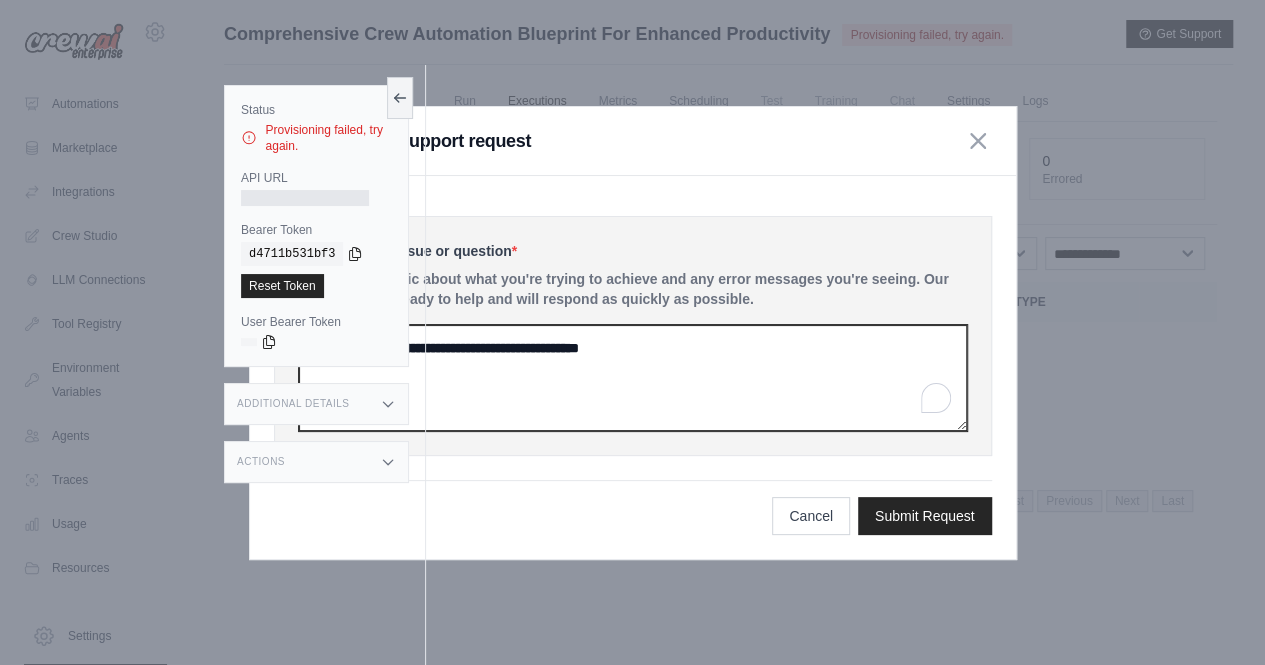 paste on "**********" 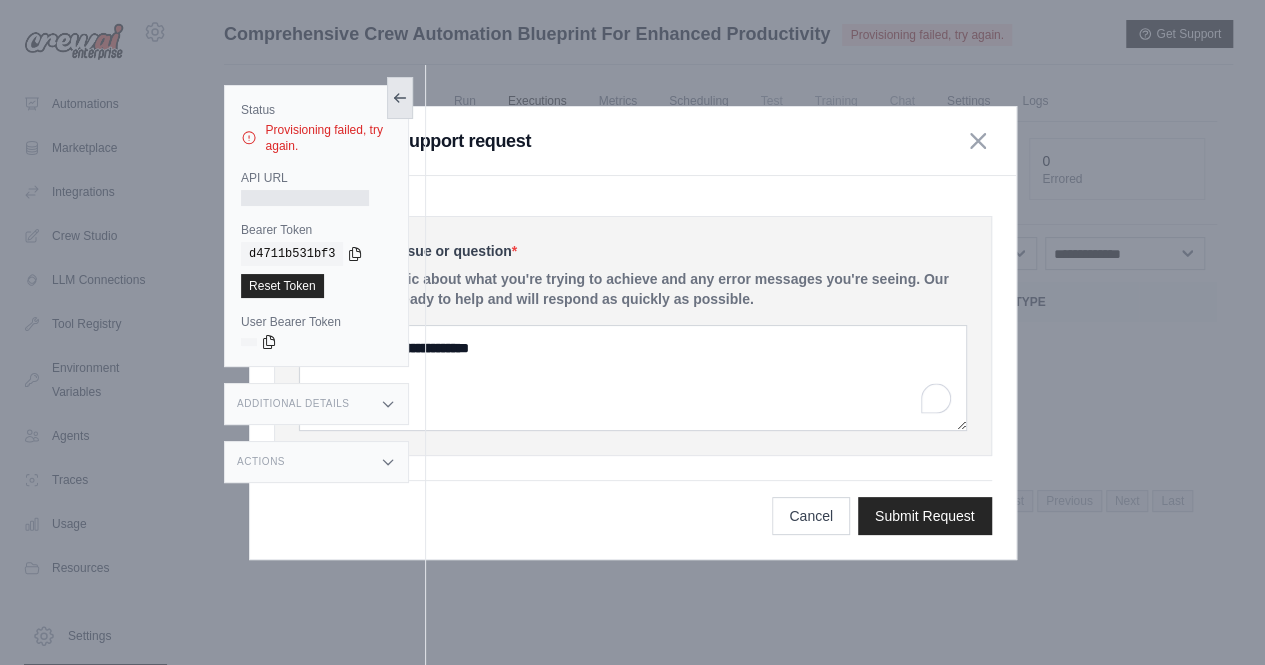click 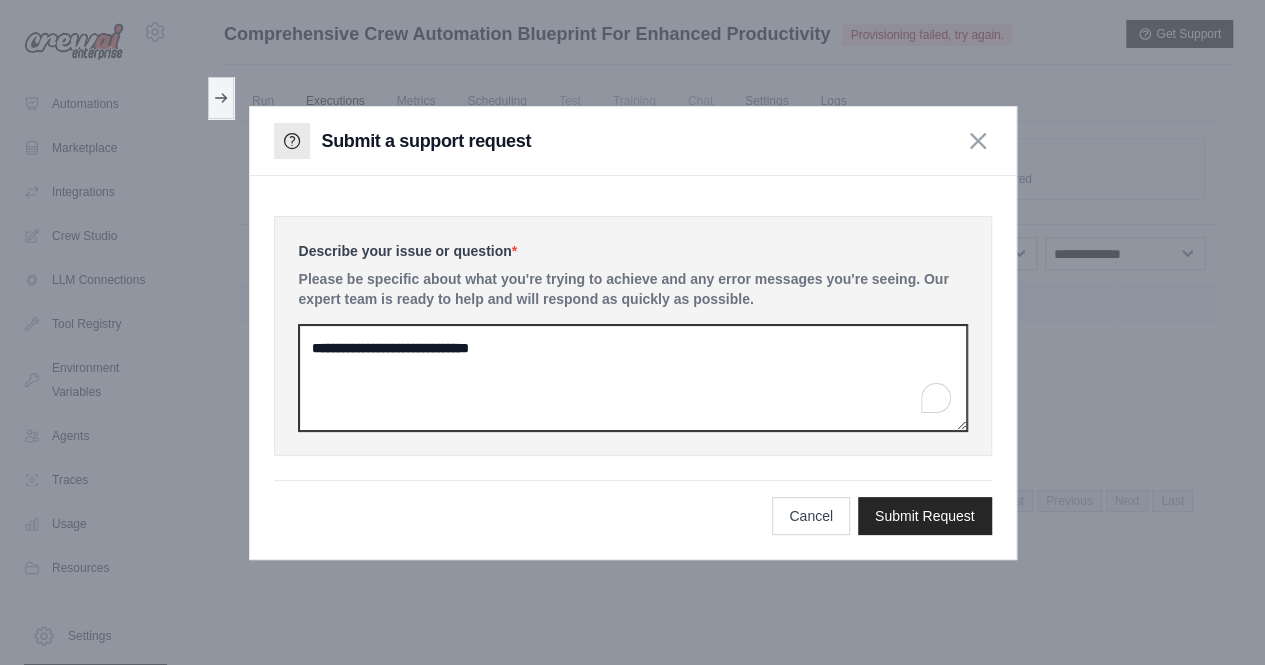drag, startPoint x: 601, startPoint y: 353, endPoint x: 308, endPoint y: 341, distance: 293.24564 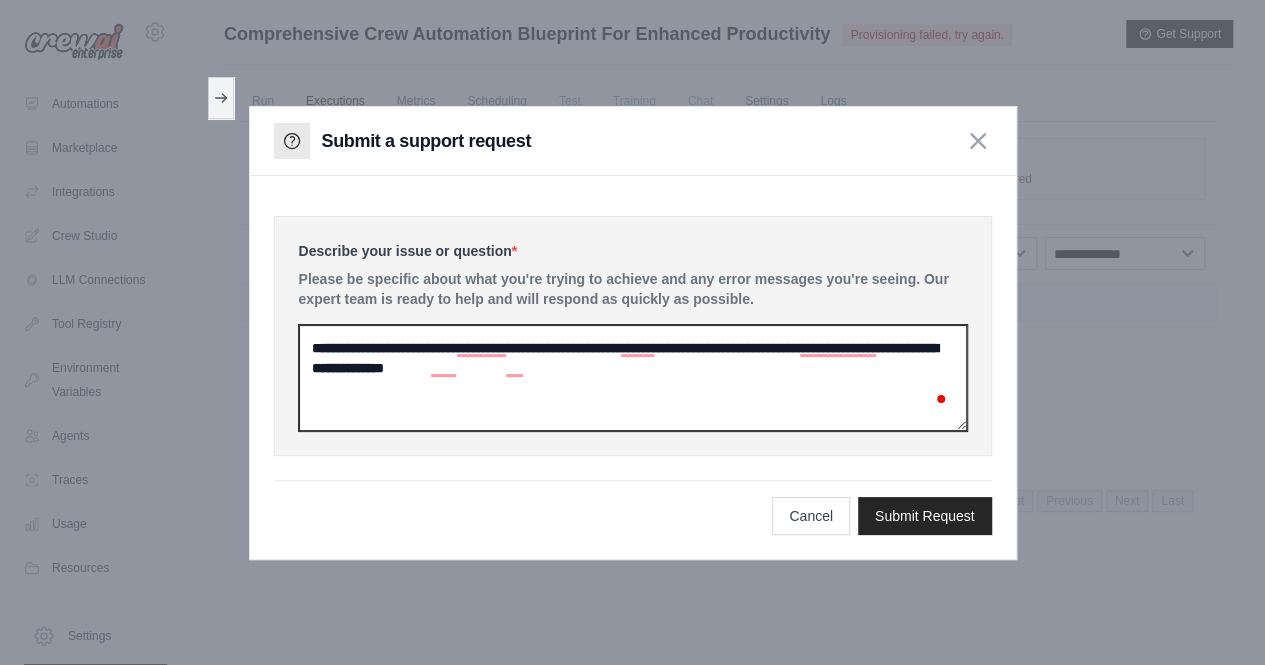 paste on "**********" 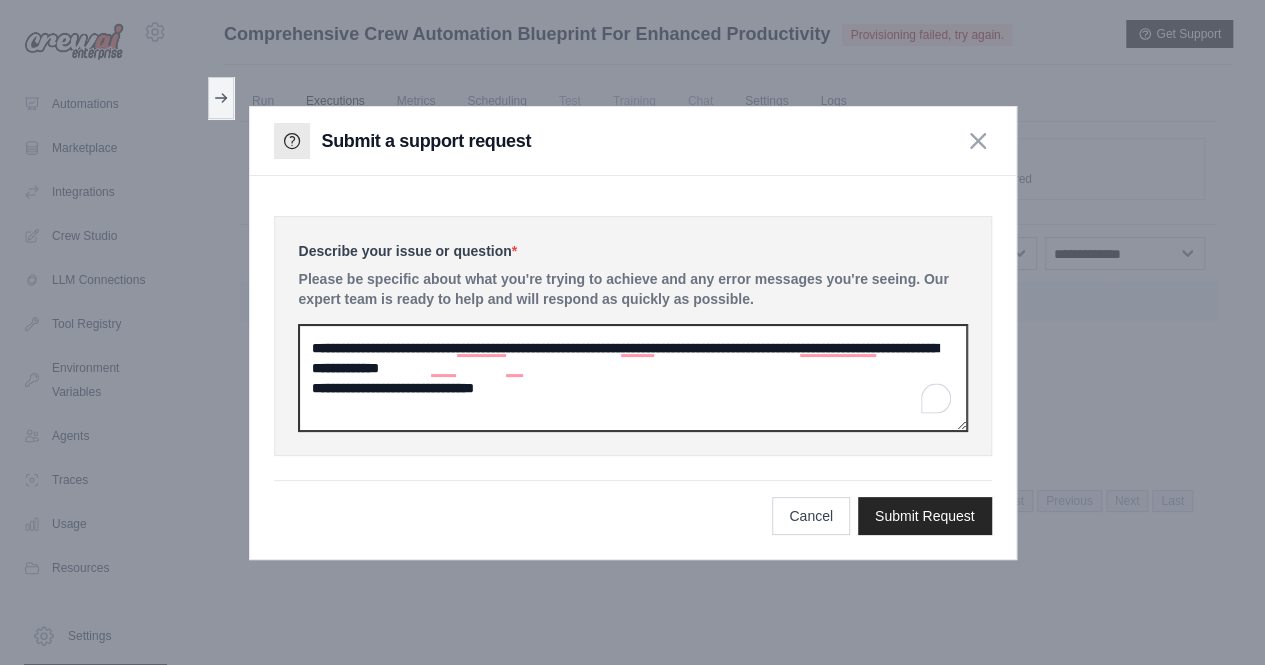 click on "**********" at bounding box center [633, 378] 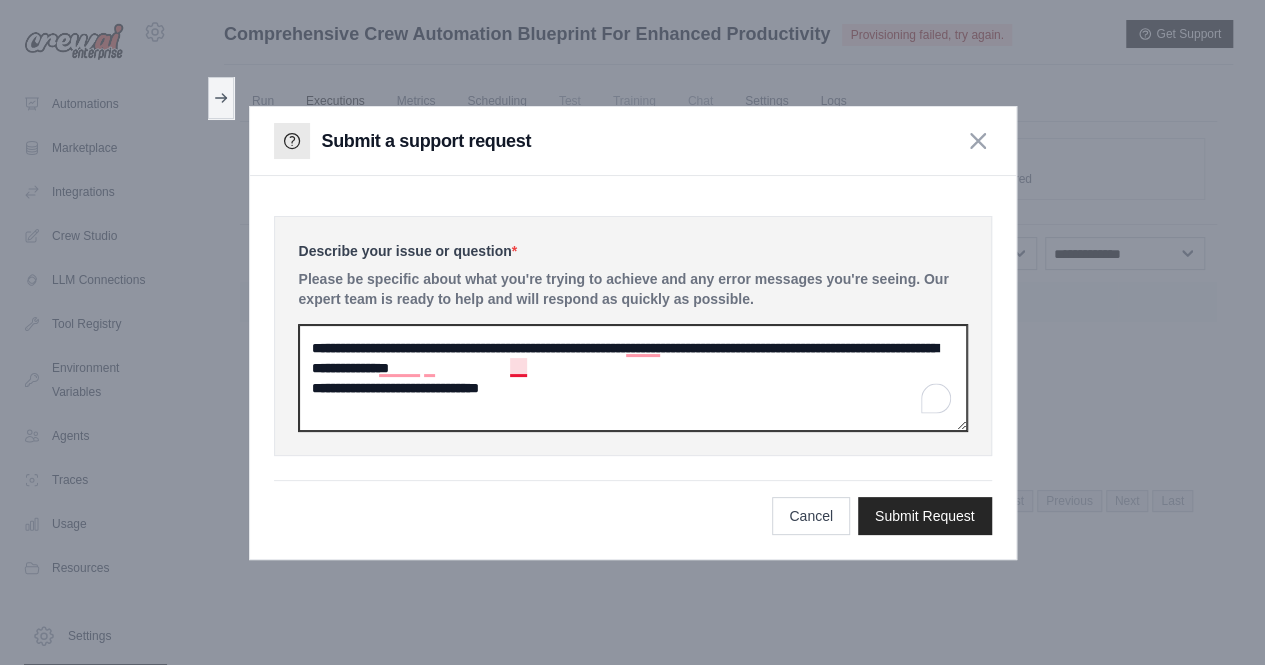 click on "**********" at bounding box center [633, 378] 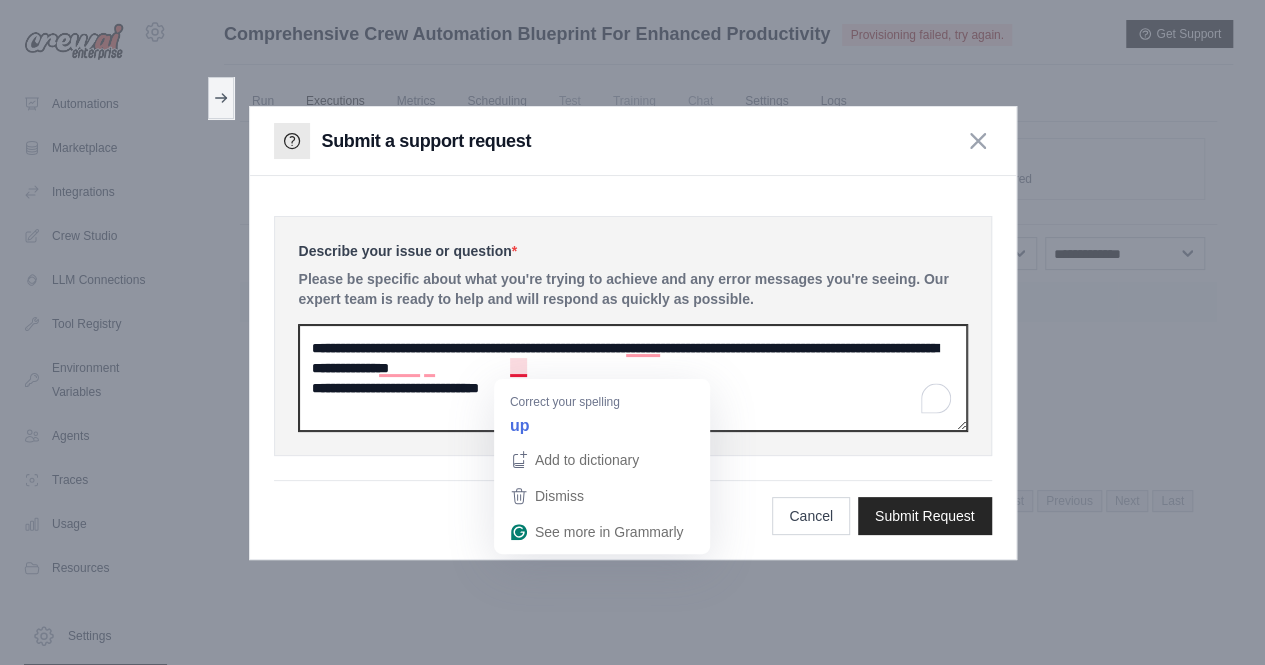 click on "**********" at bounding box center [633, 378] 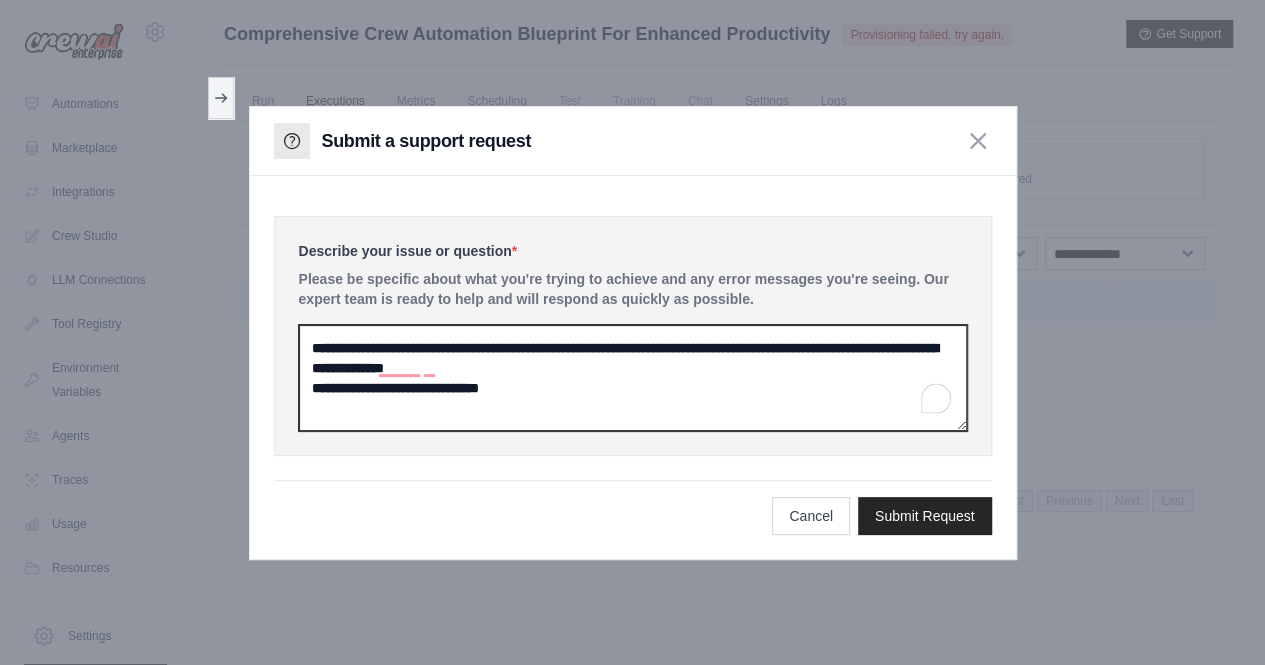 click on "**********" at bounding box center [633, 378] 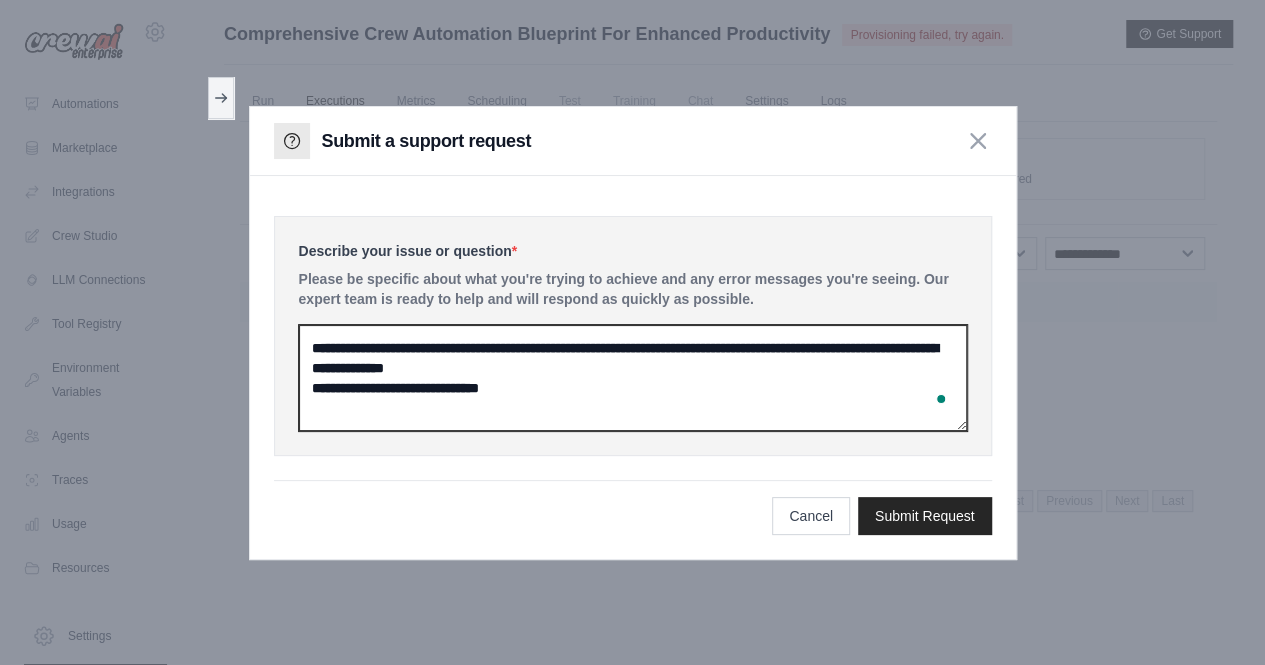click on "**********" at bounding box center [633, 378] 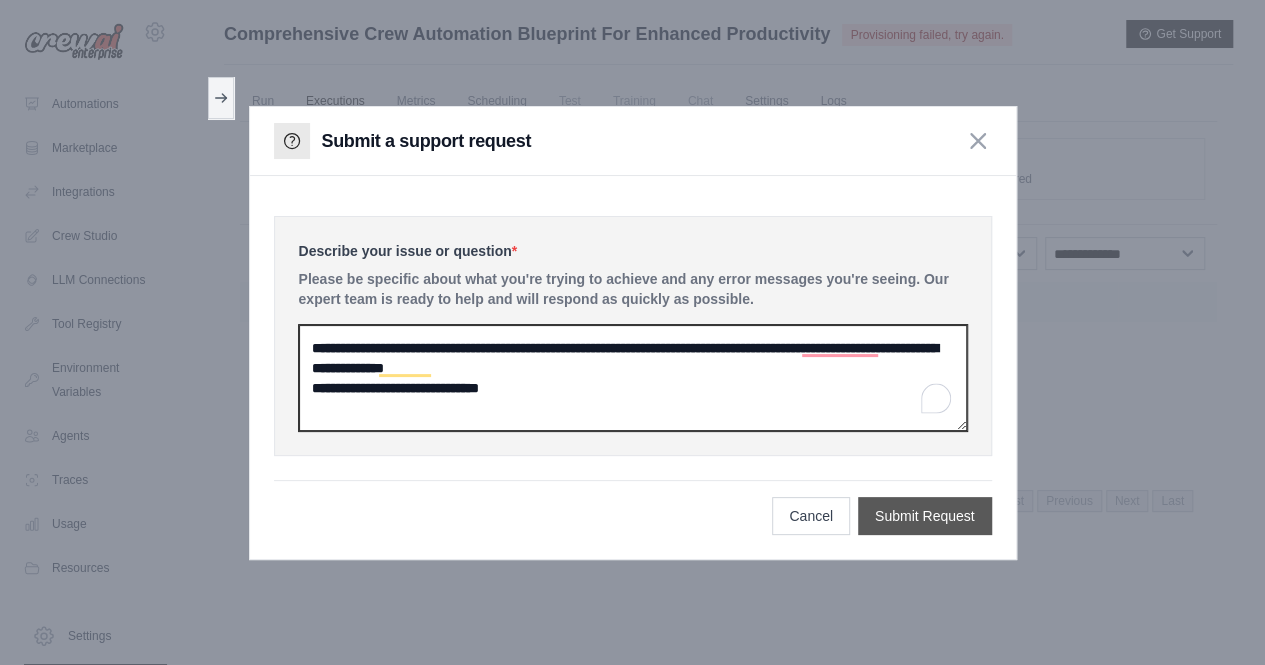 type on "**********" 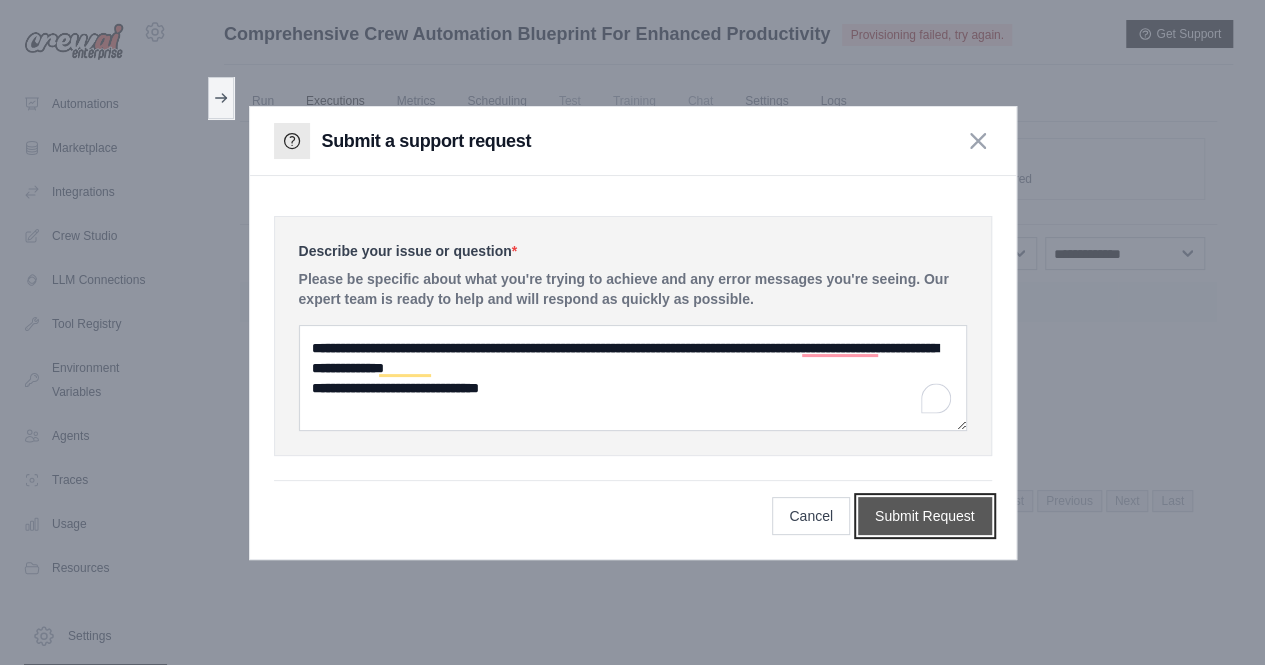 click on "Submit Request" at bounding box center (925, 516) 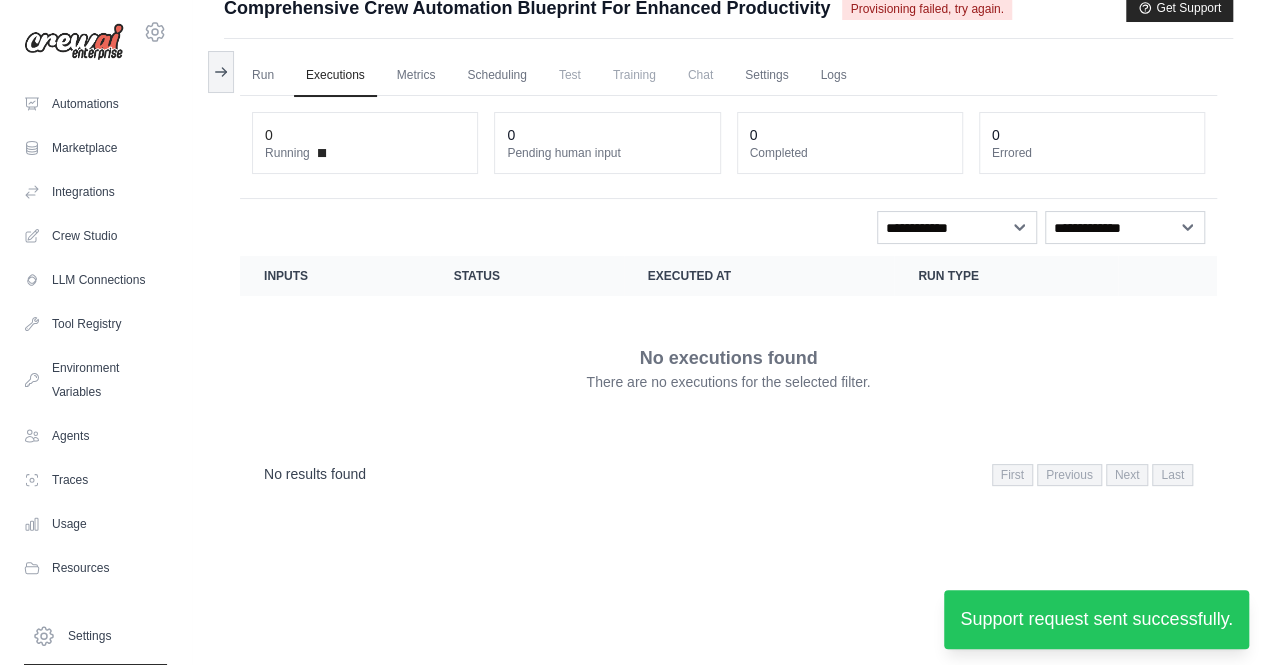 scroll, scrollTop: 0, scrollLeft: 0, axis: both 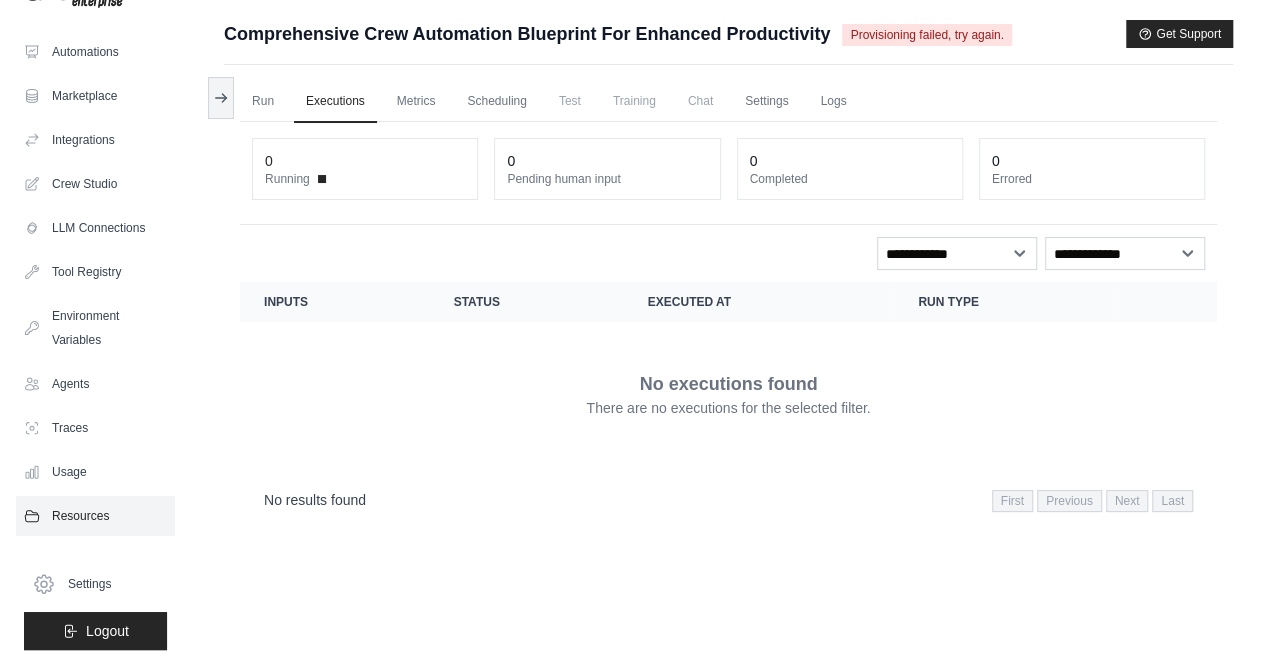 click on "Resources" at bounding box center [95, 516] 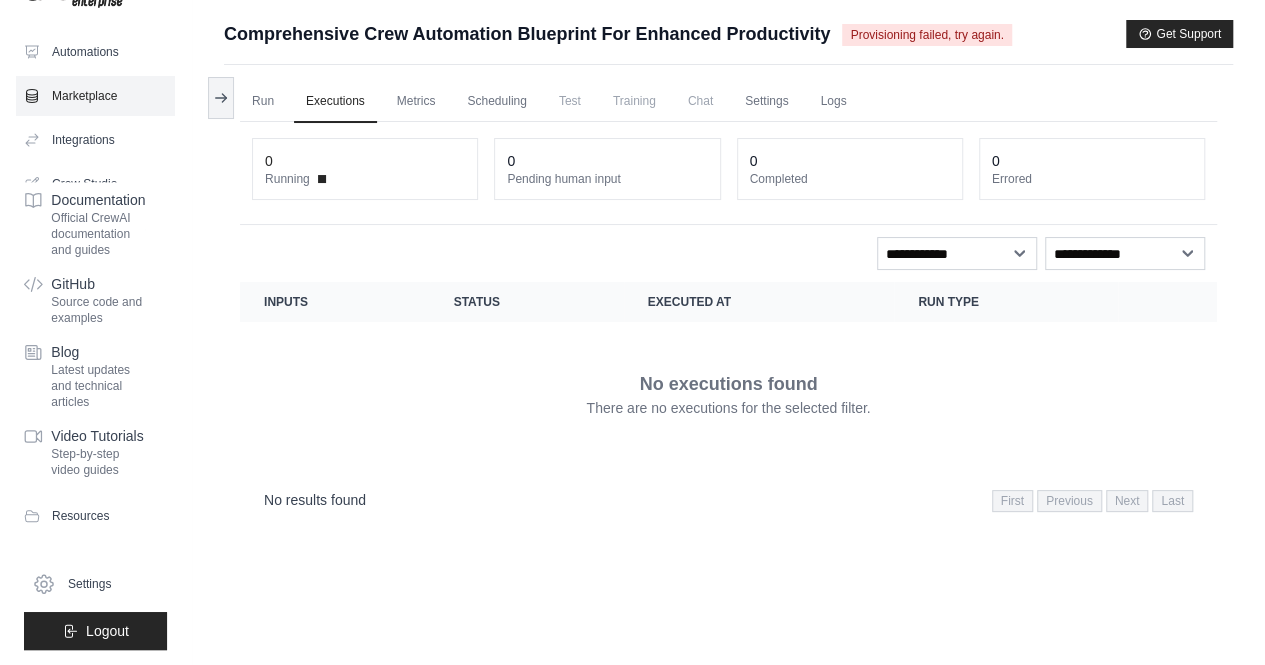 click on "Marketplace" at bounding box center (95, 96) 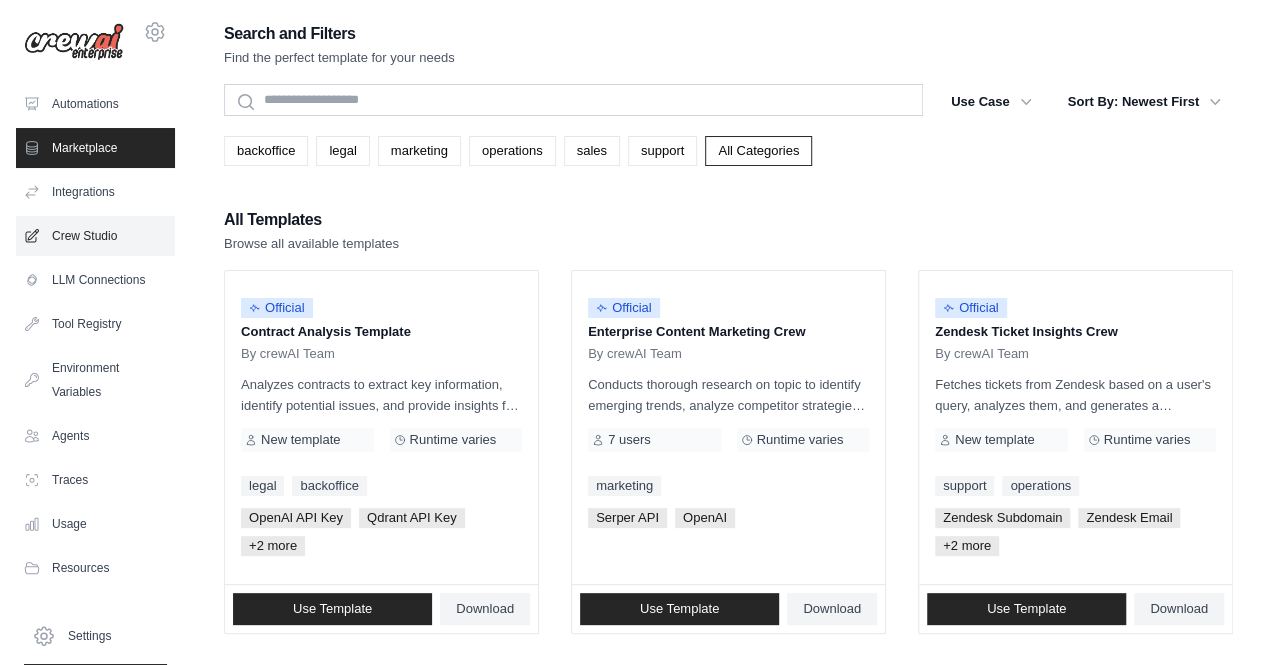 click on "Crew Studio" at bounding box center (95, 236) 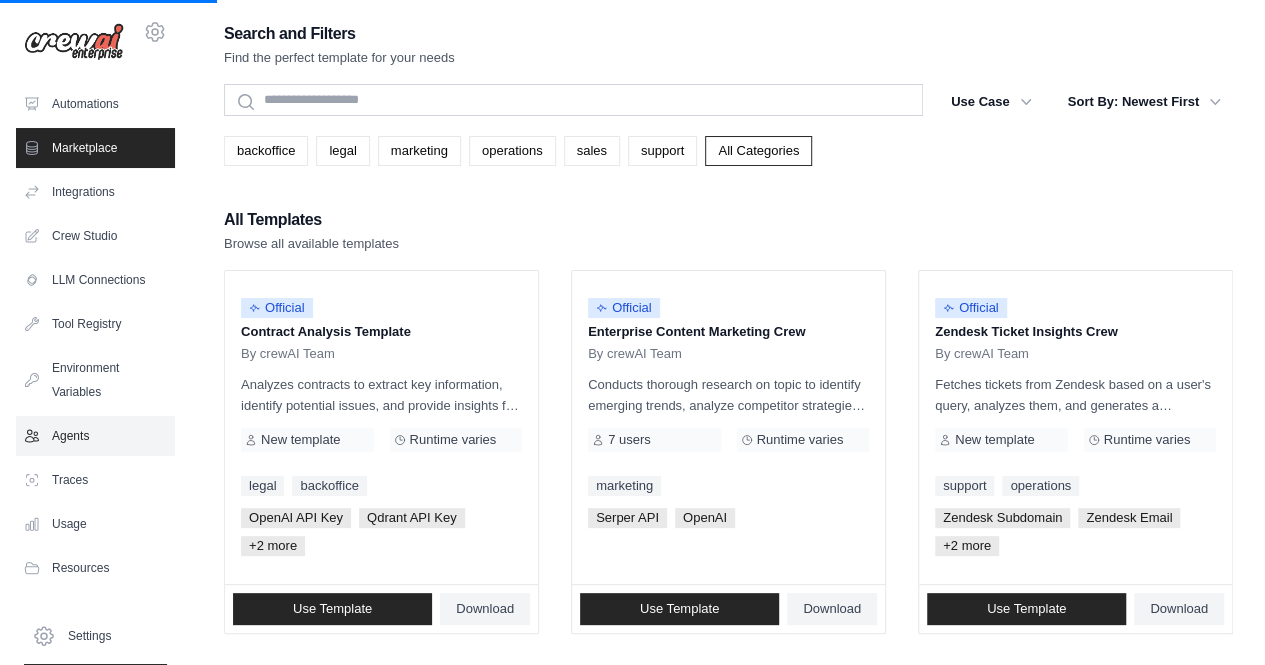 click on "Agents" at bounding box center [95, 436] 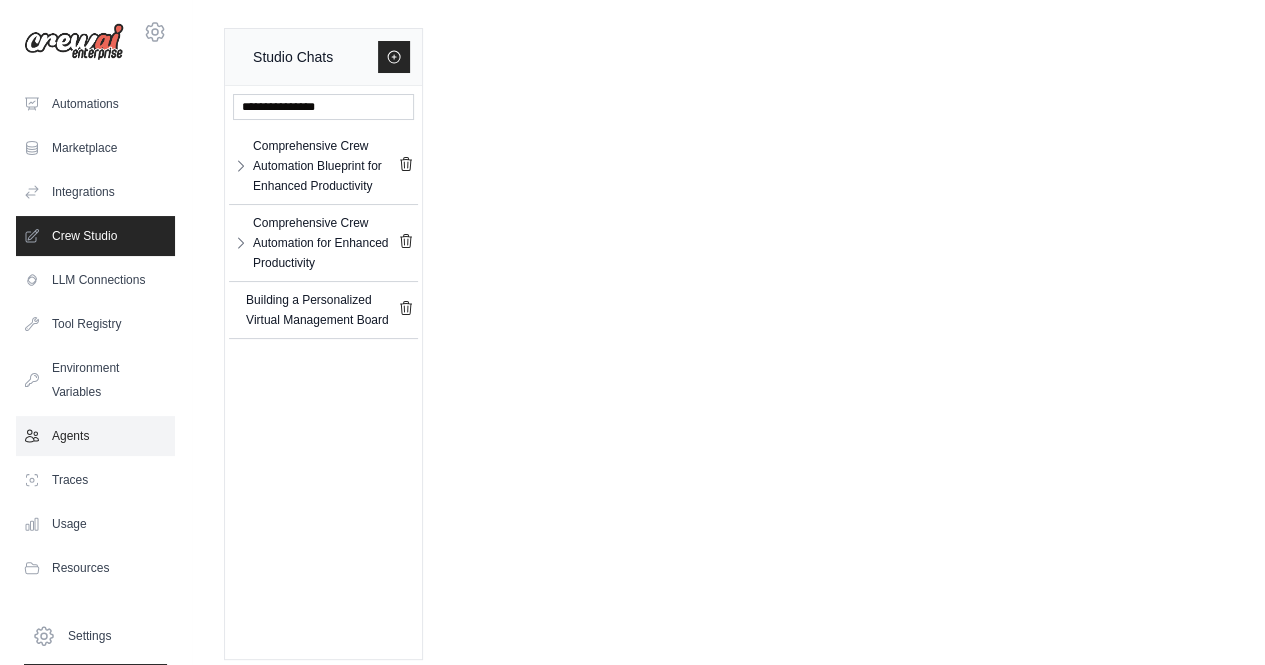click on "Agents" at bounding box center (95, 436) 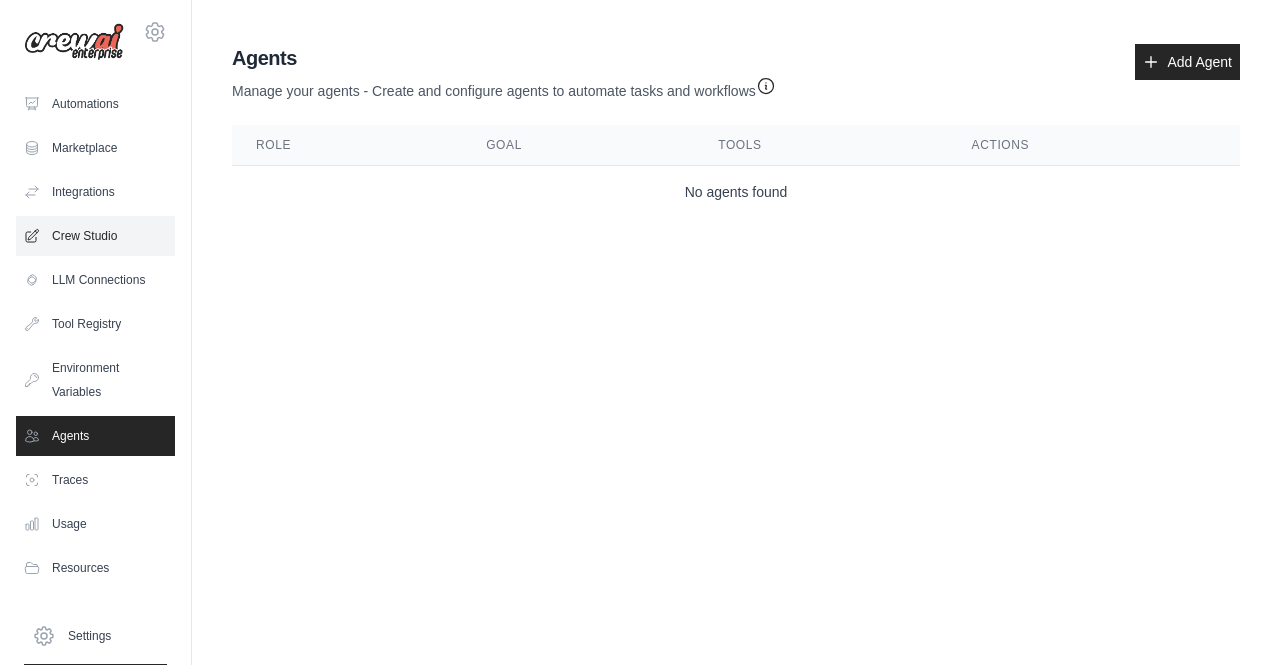 click on "Crew Studio" at bounding box center [95, 236] 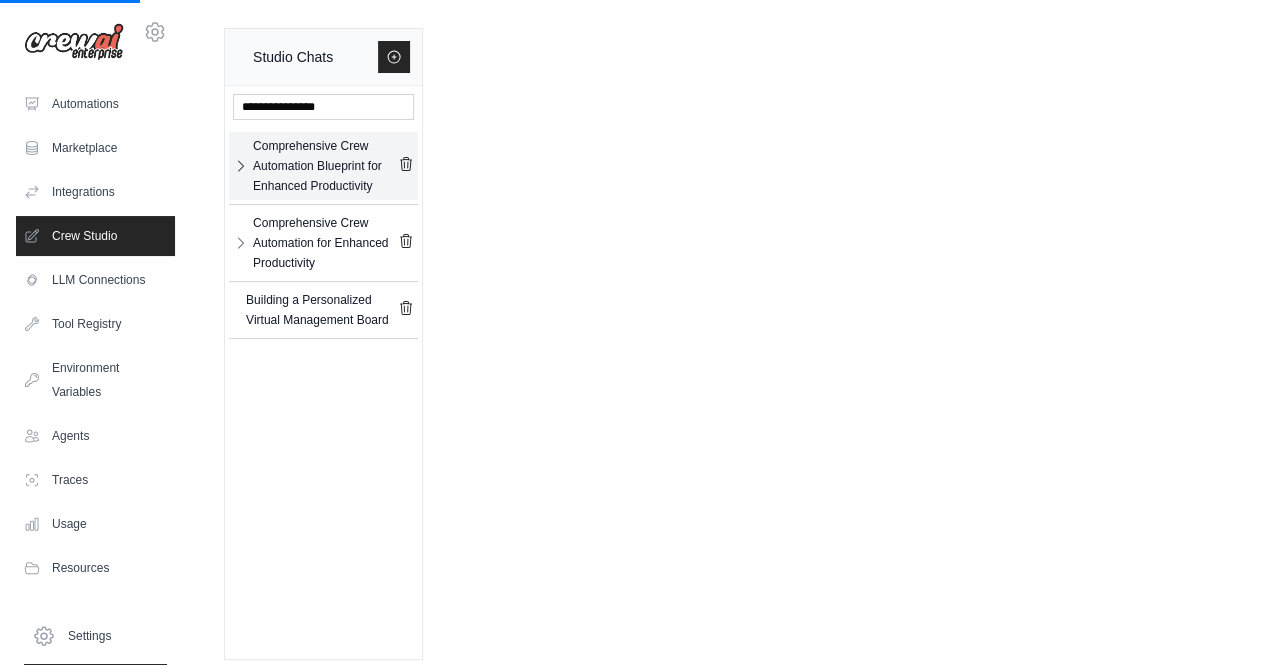 click 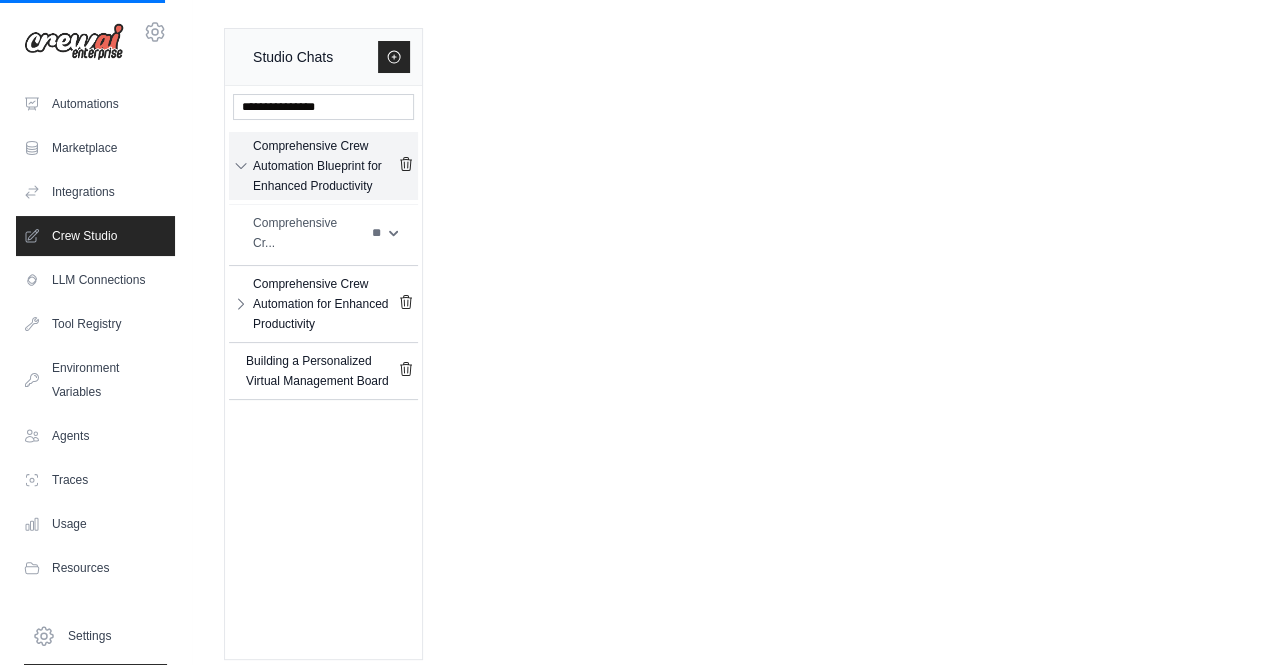 click on "Comprehensive Crew Automation Blueprint for Enhanced Productivity" at bounding box center [325, 166] 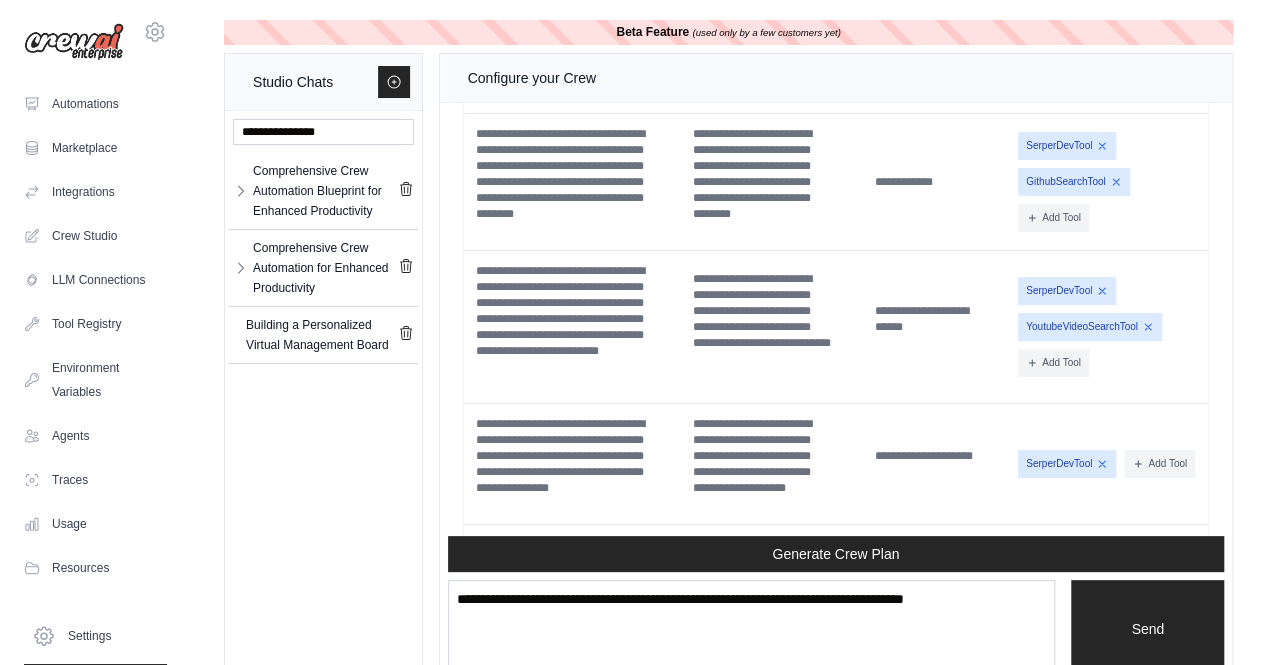 scroll, scrollTop: 10924, scrollLeft: 0, axis: vertical 